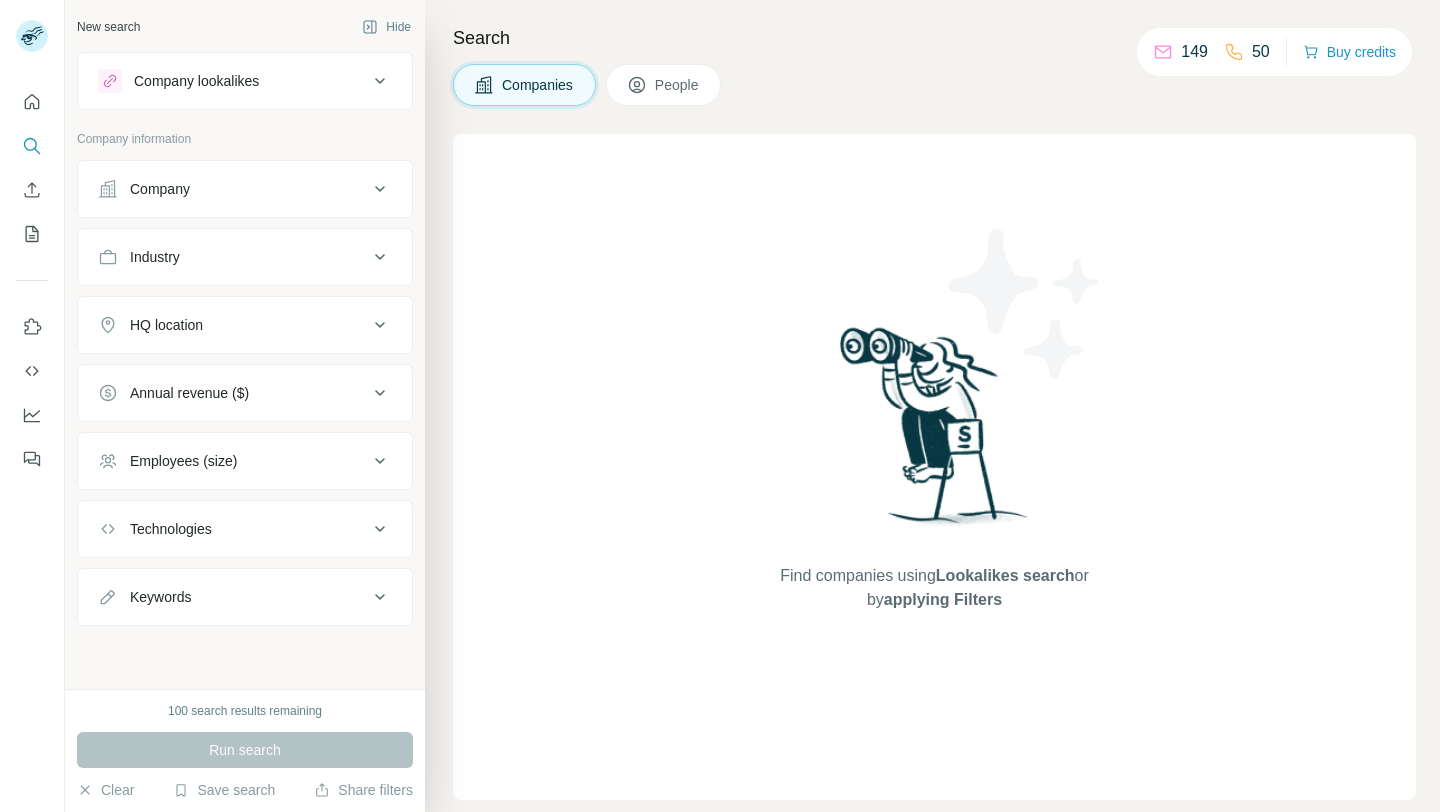 scroll, scrollTop: 0, scrollLeft: 0, axis: both 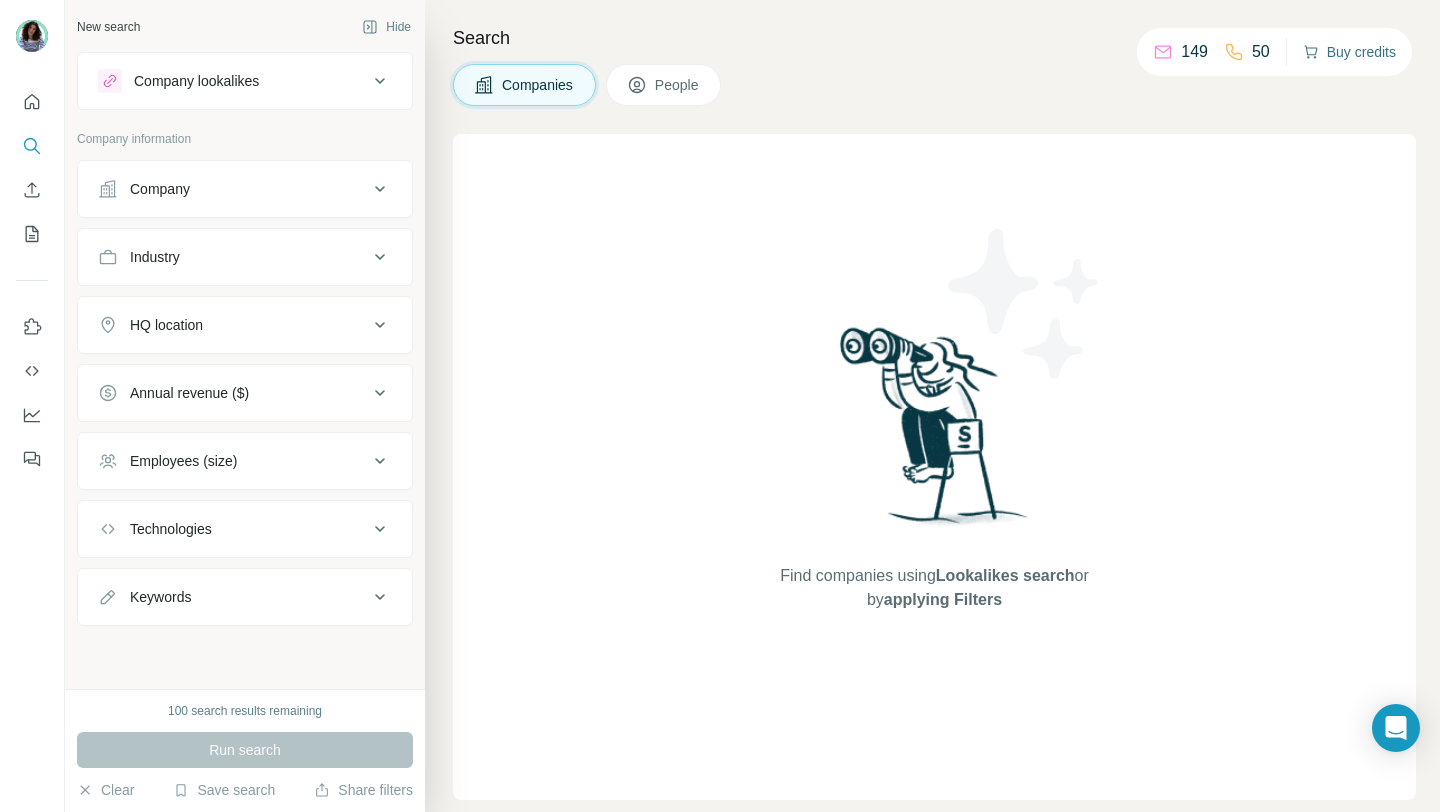 click on "Buy credits" at bounding box center [1349, 52] 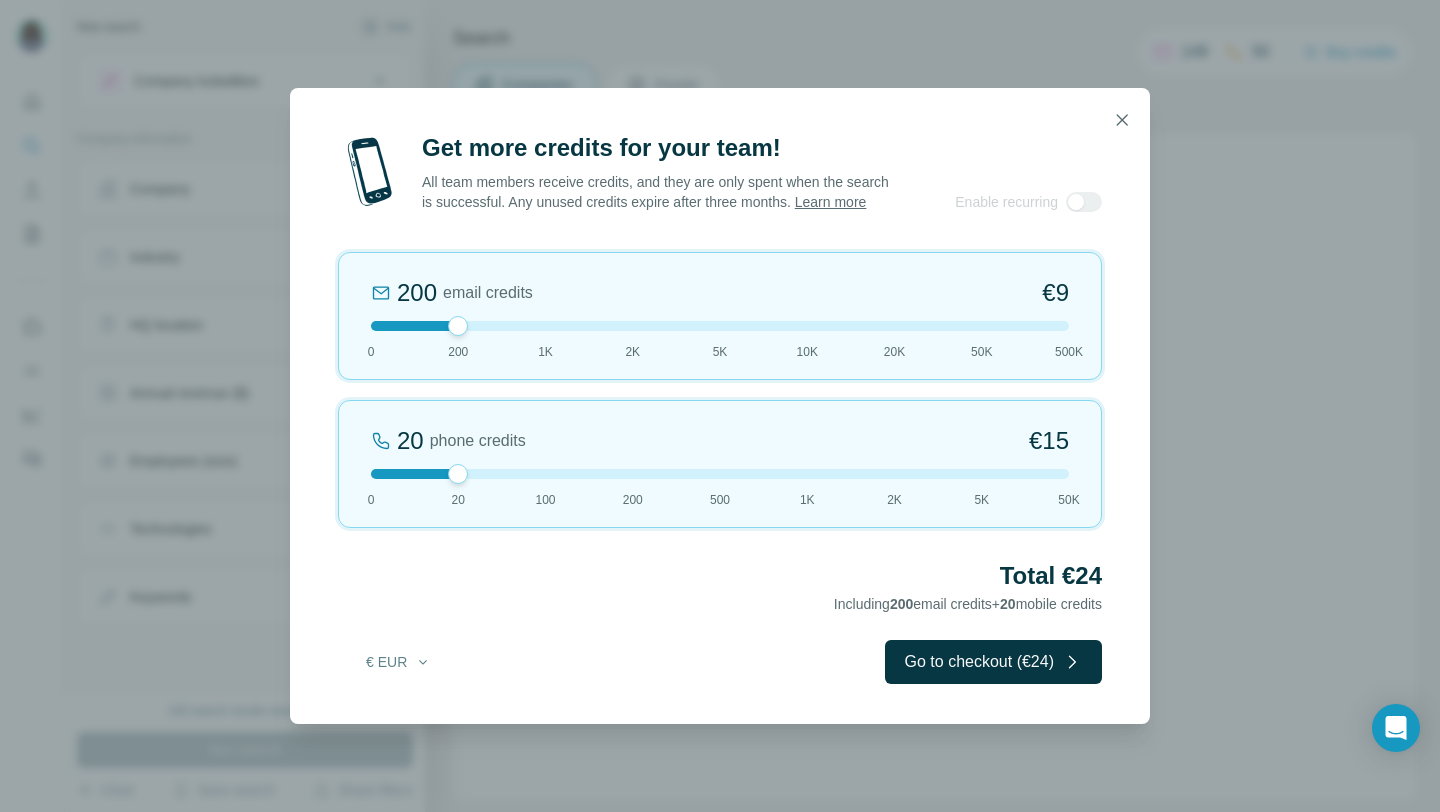 click at bounding box center (720, 326) 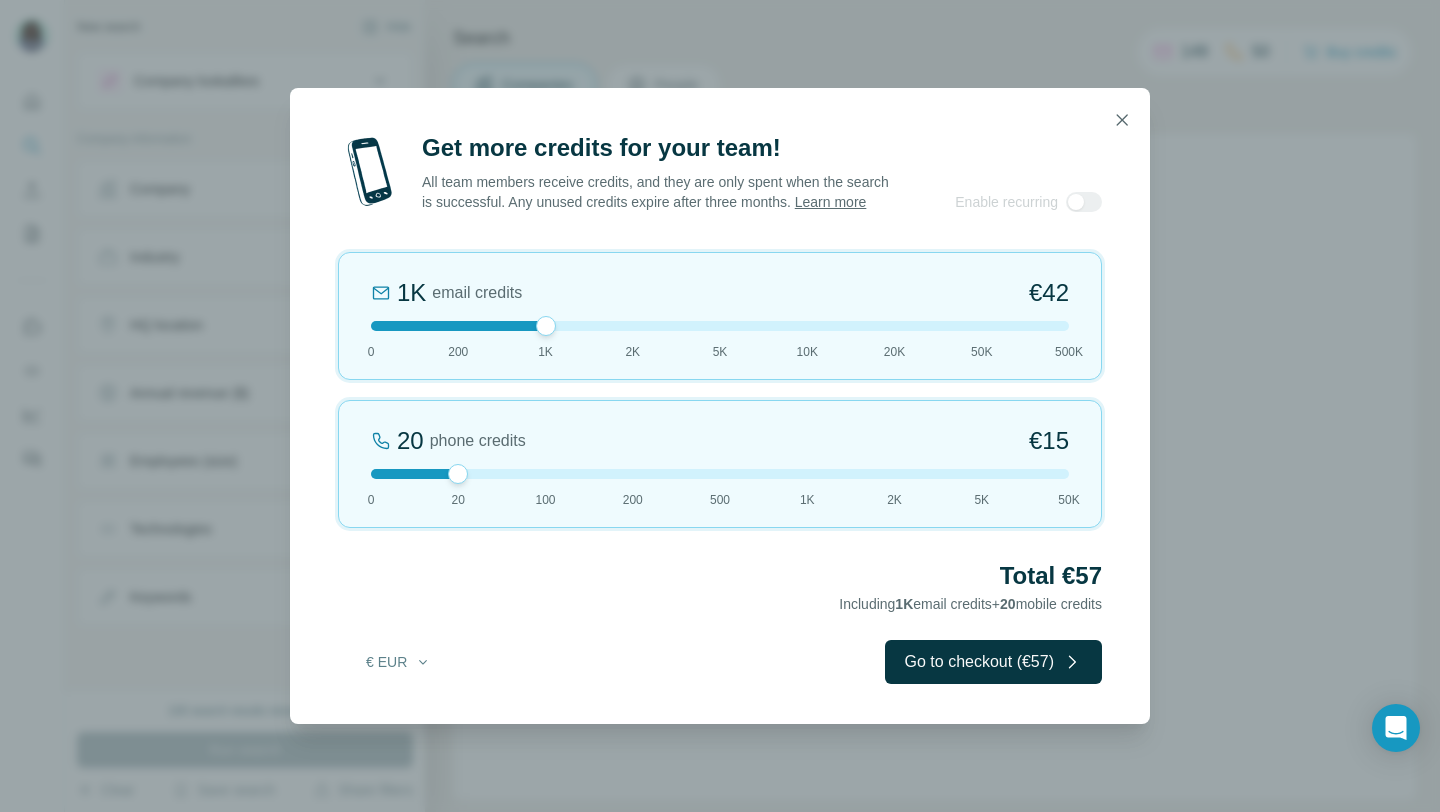 click at bounding box center (720, 326) 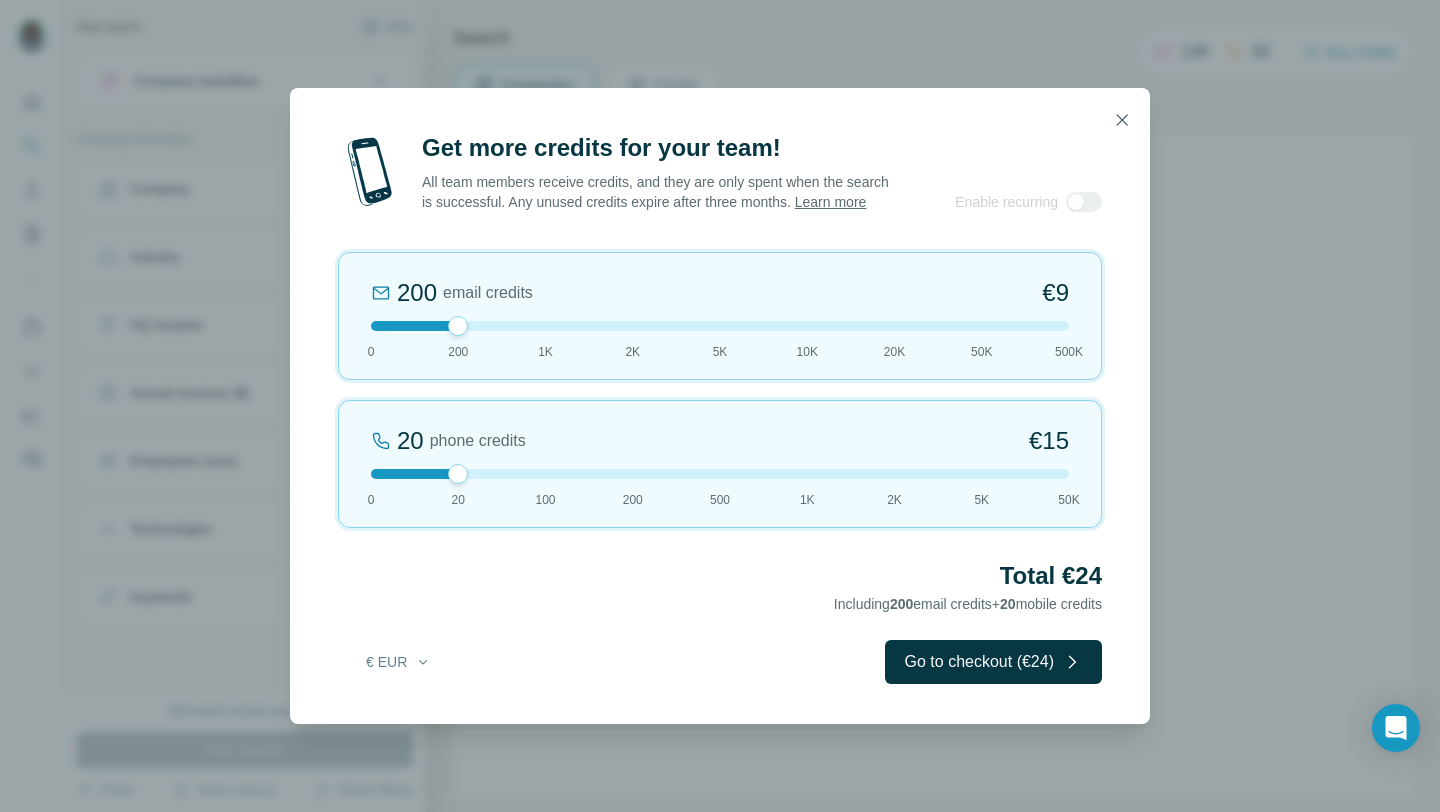 click at bounding box center (720, 326) 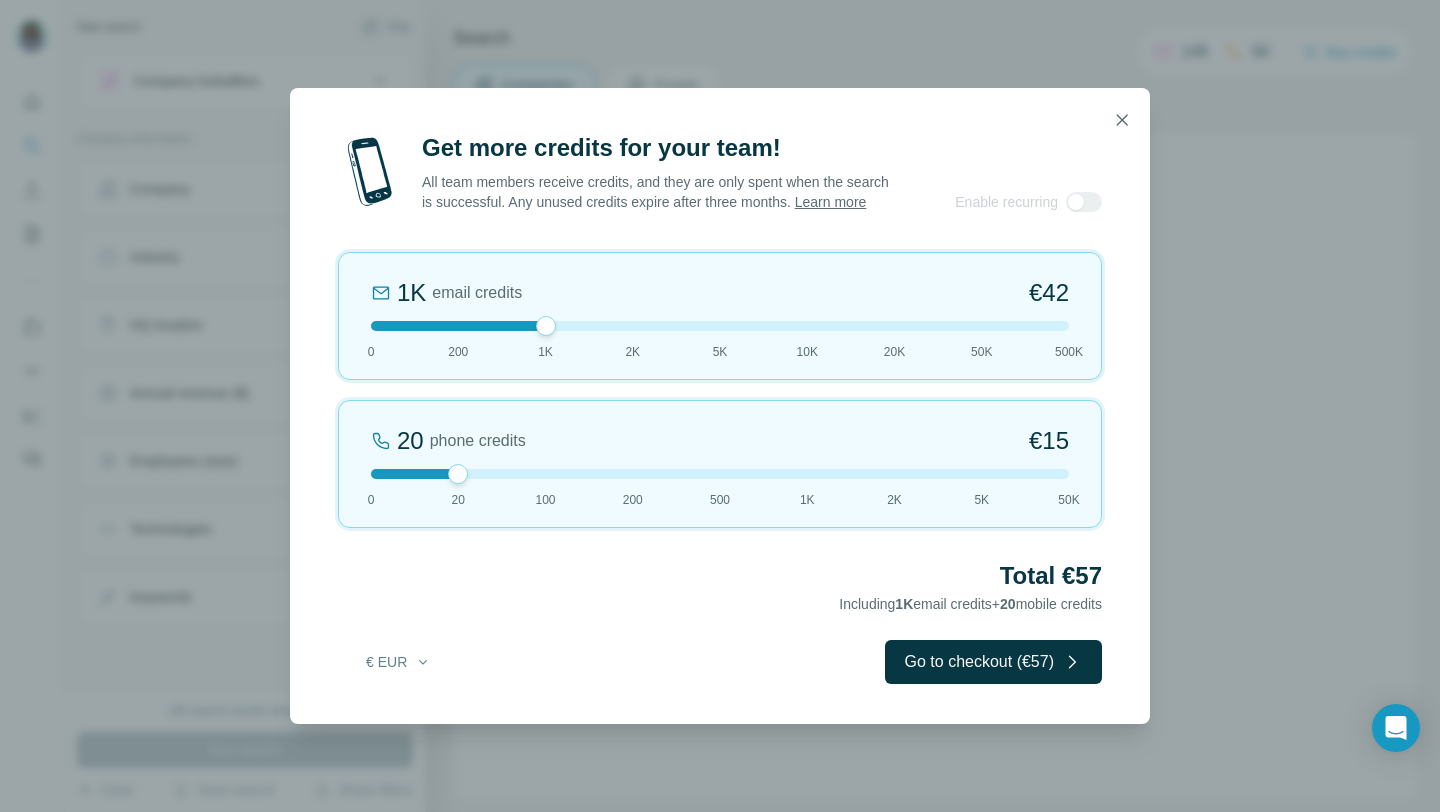 click at bounding box center [720, 474] 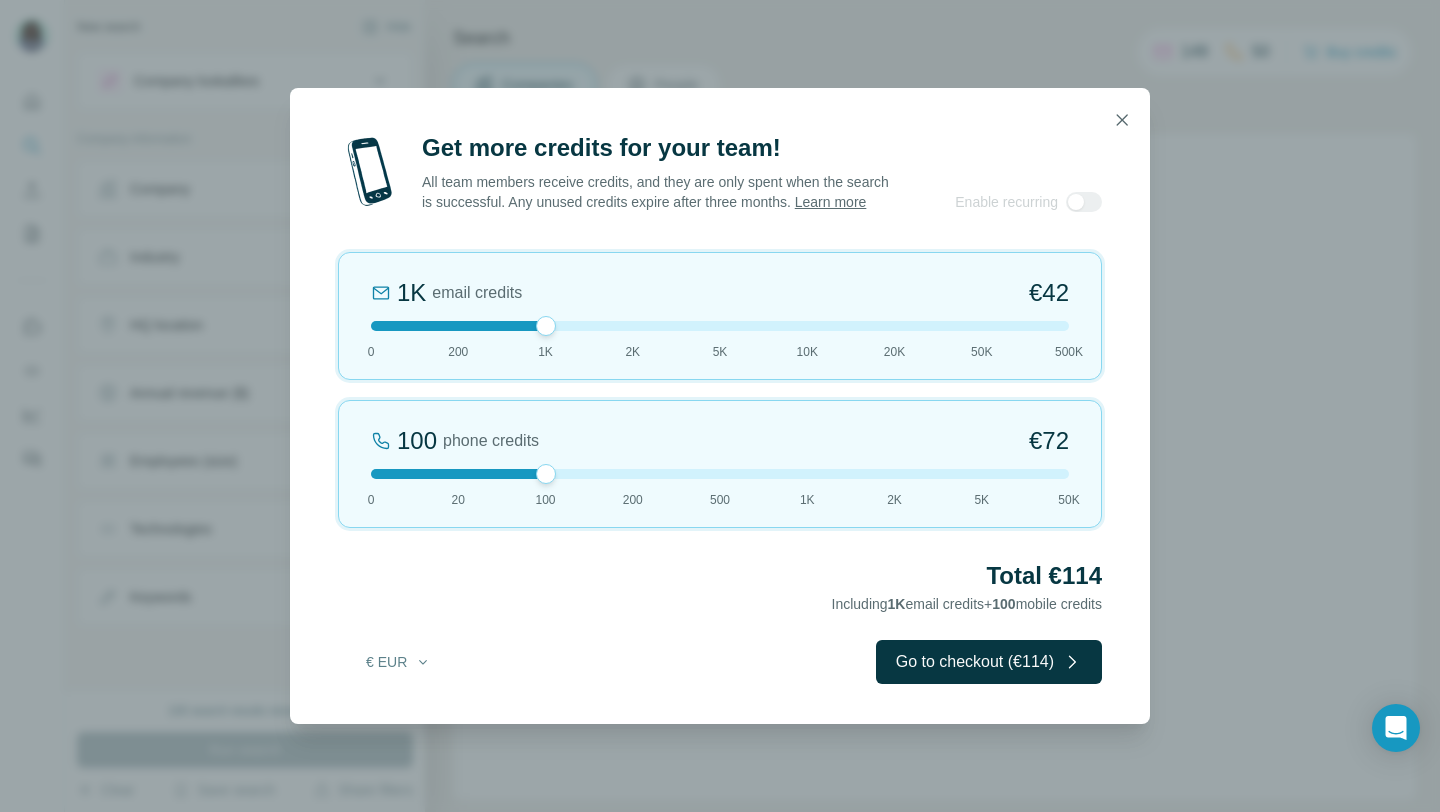 click at bounding box center [720, 474] 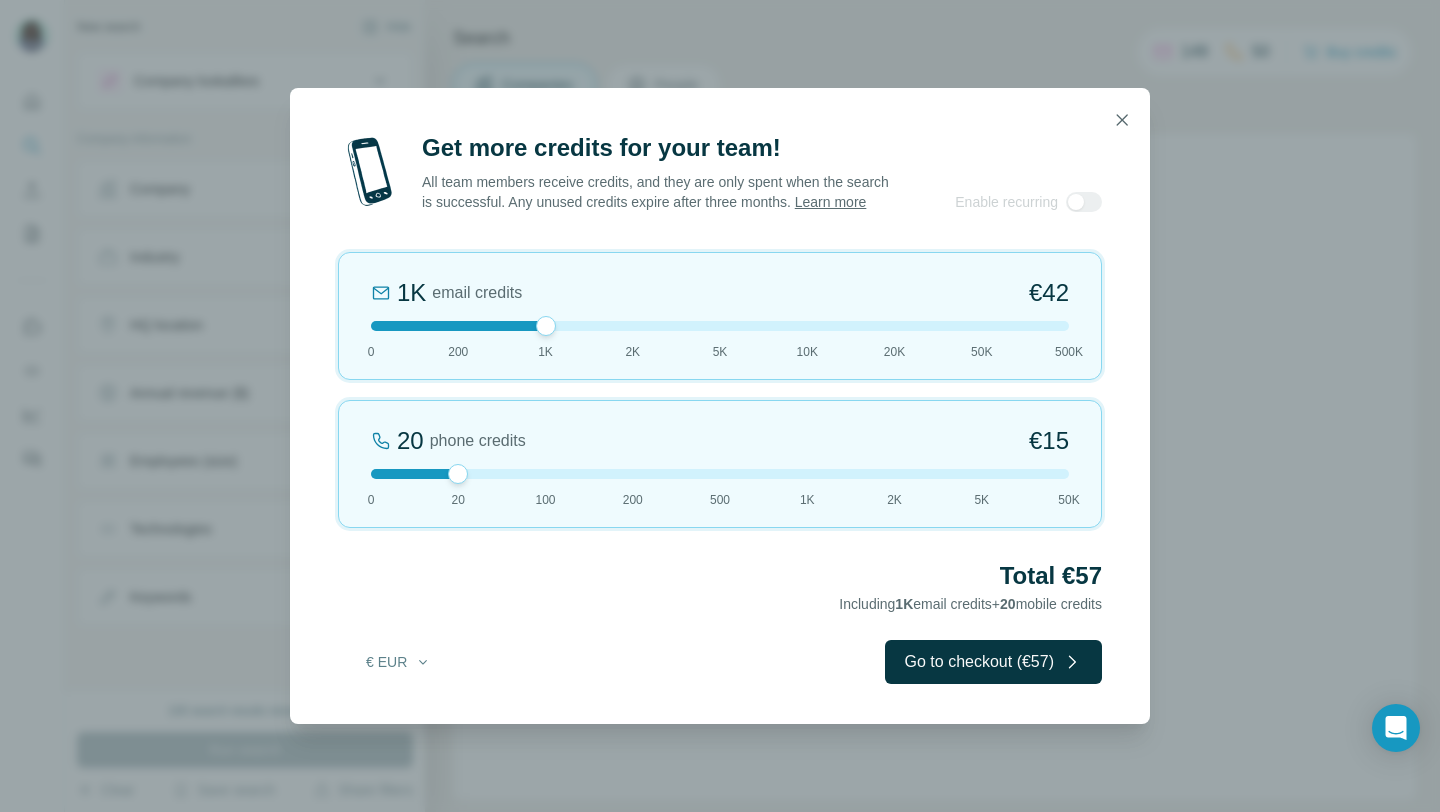 click at bounding box center (720, 326) 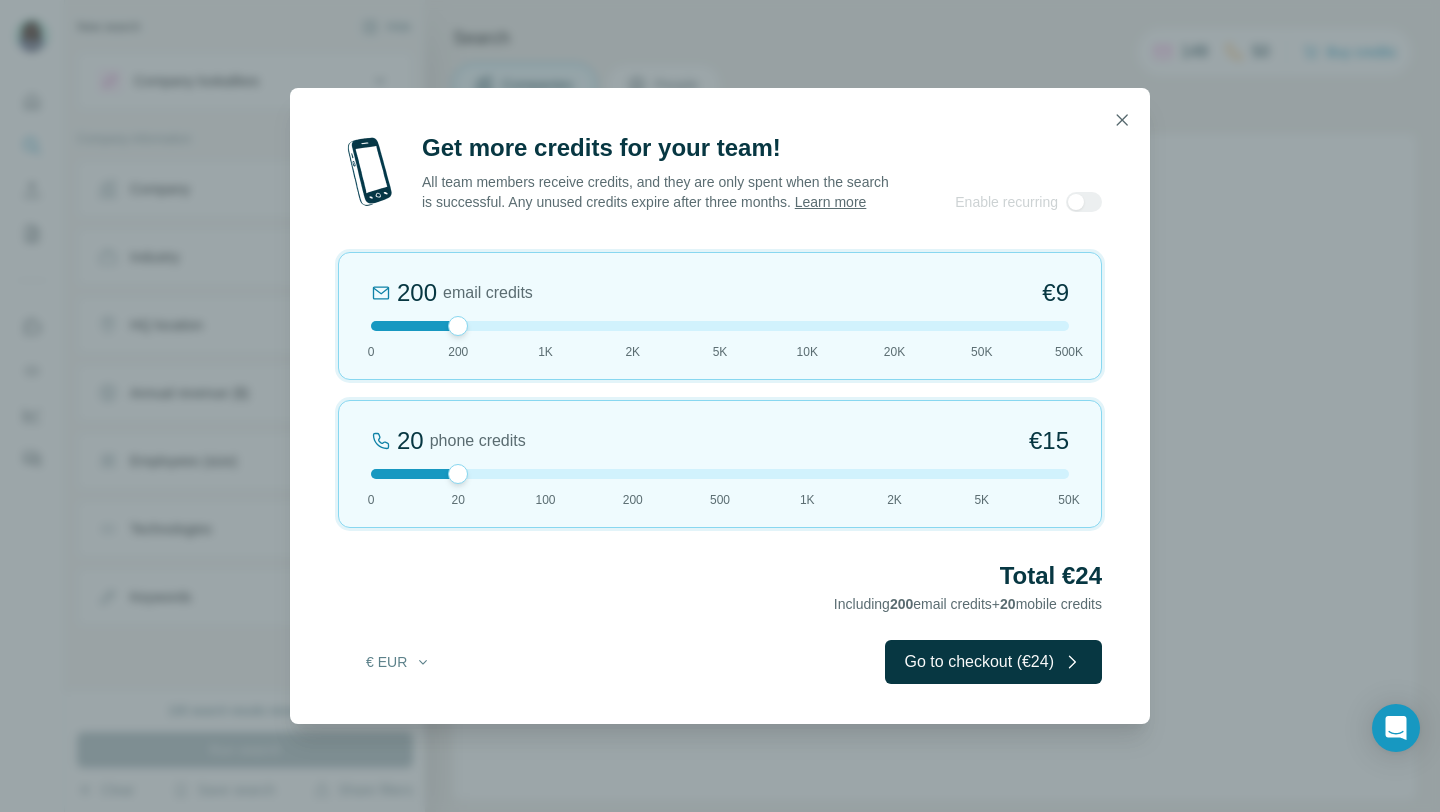 click at bounding box center (720, 326) 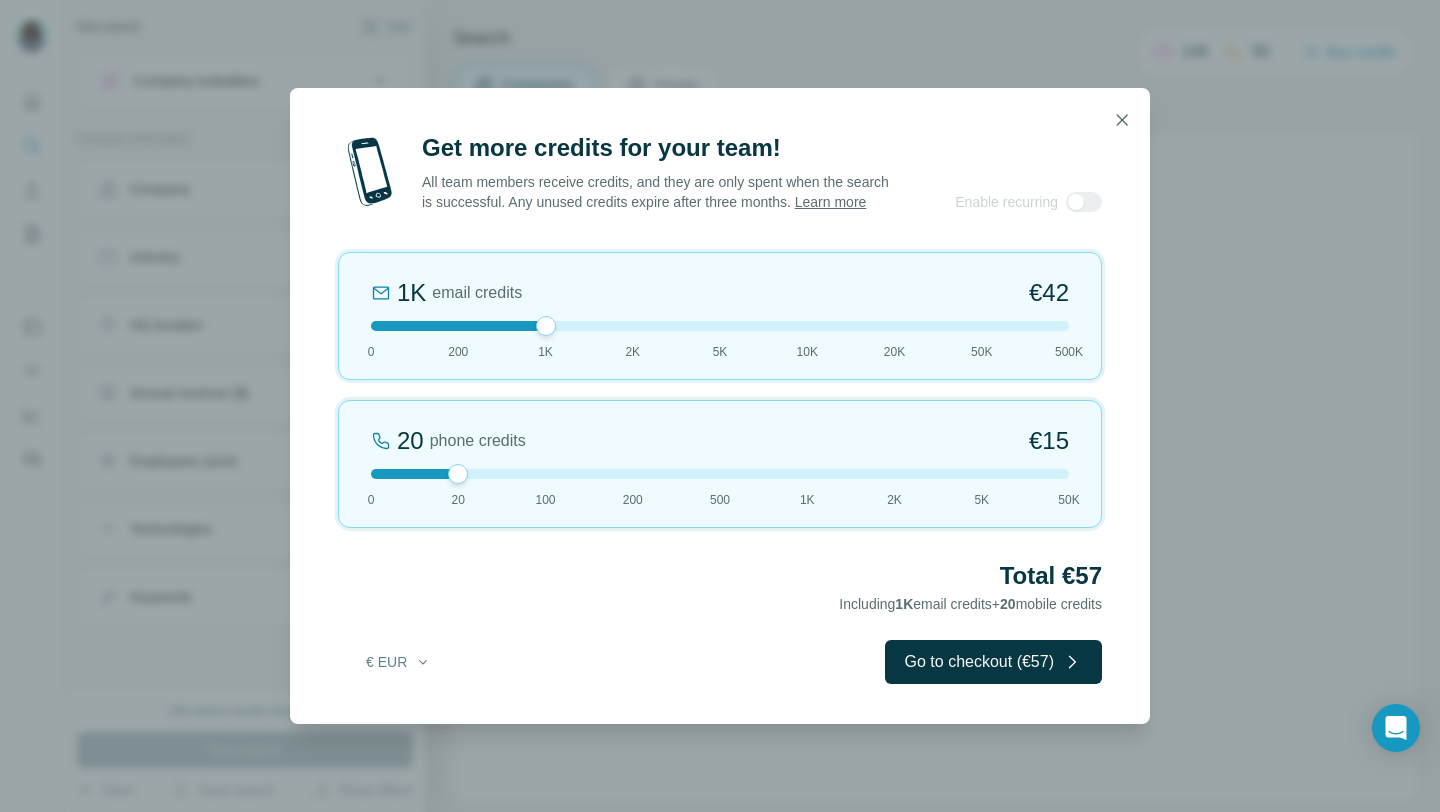 click at bounding box center (720, 326) 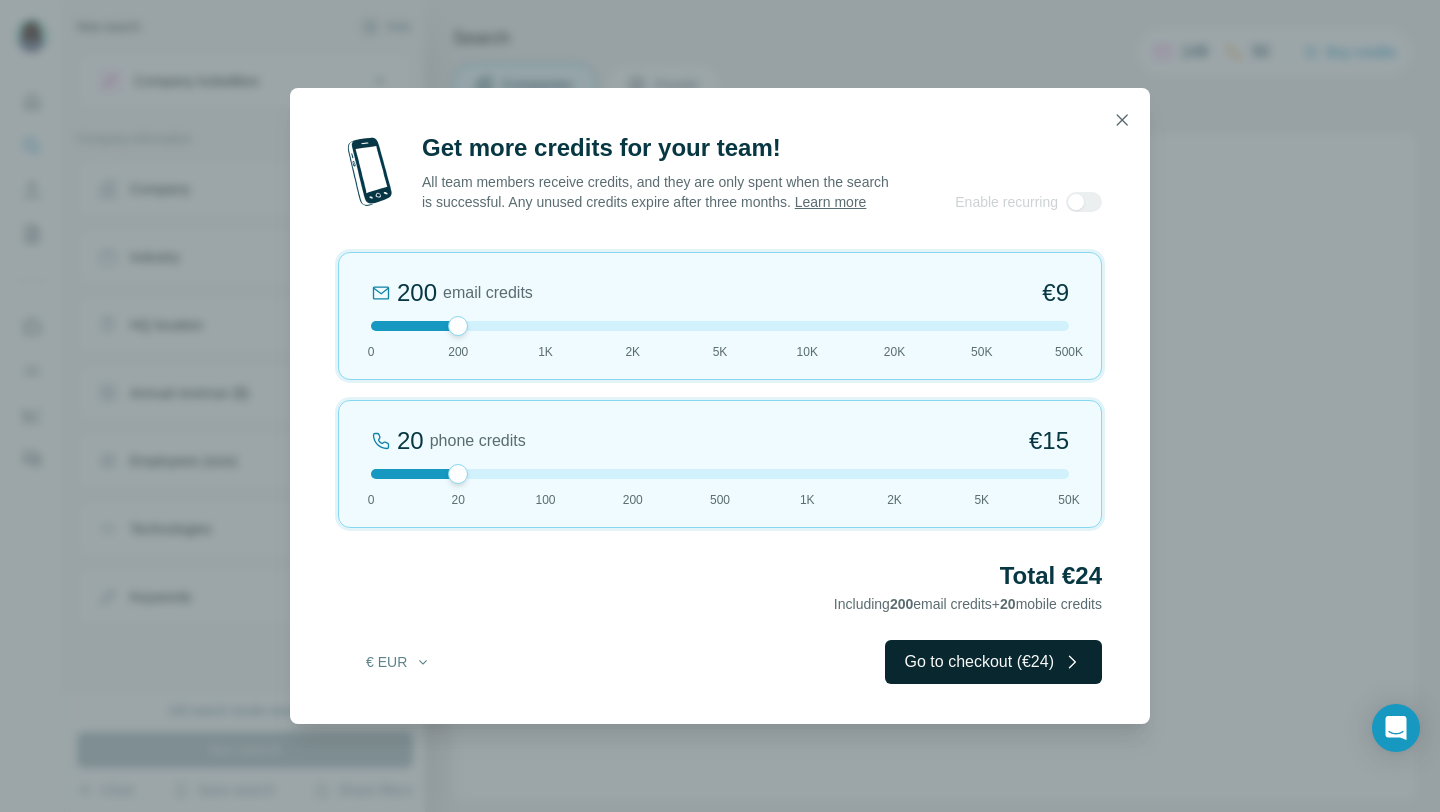 click on "Go to checkout (€24)" at bounding box center [993, 662] 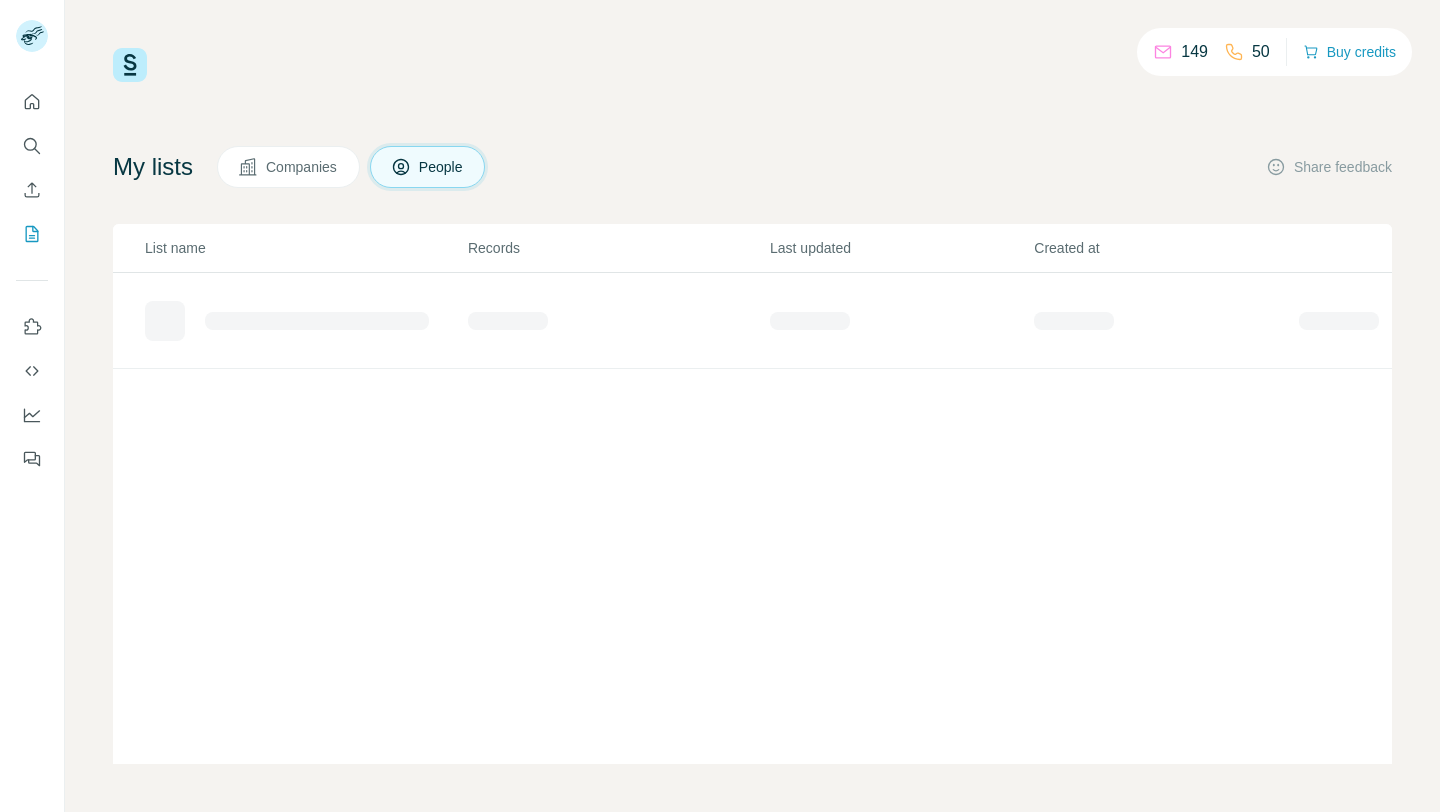 scroll, scrollTop: 0, scrollLeft: 0, axis: both 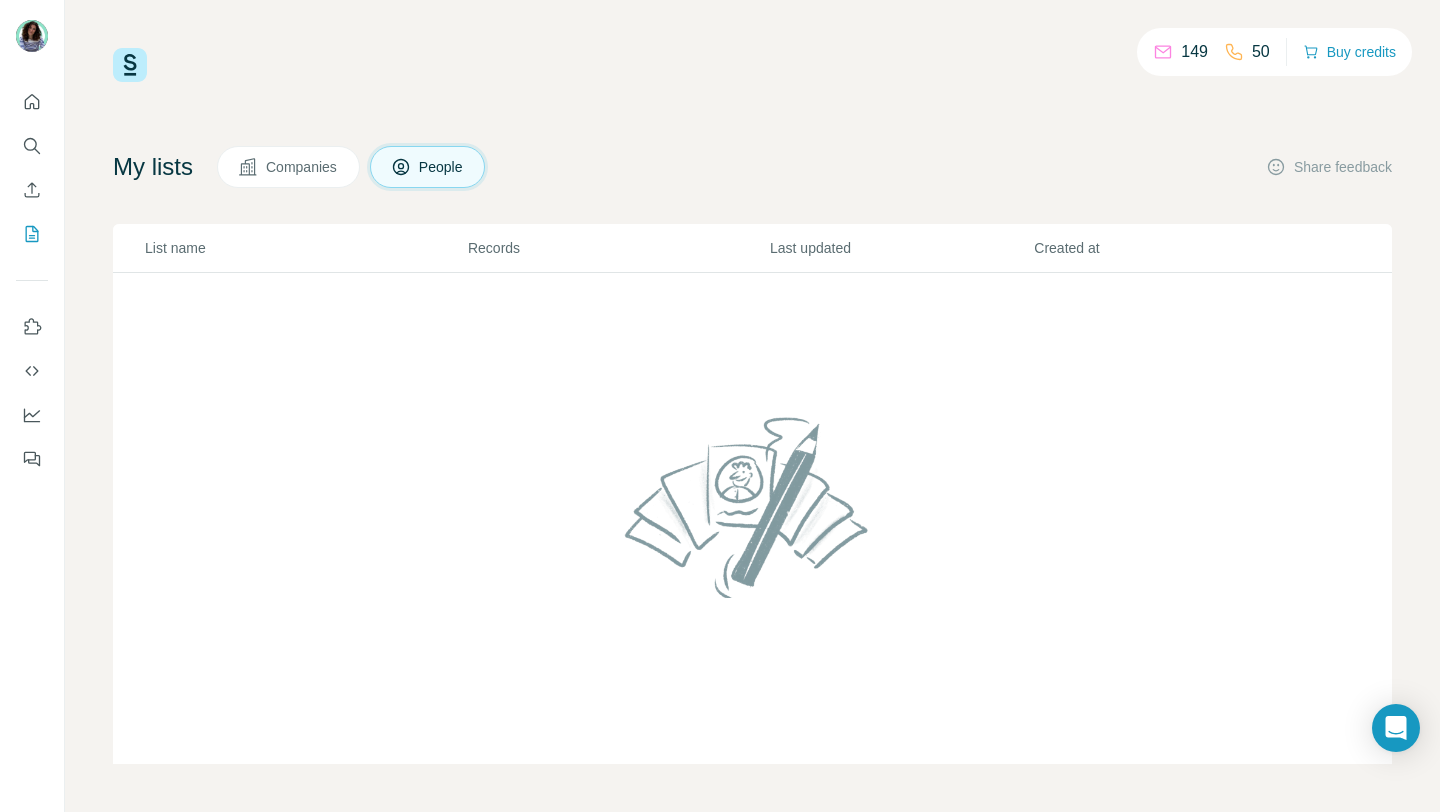 click on "149" at bounding box center (1194, 52) 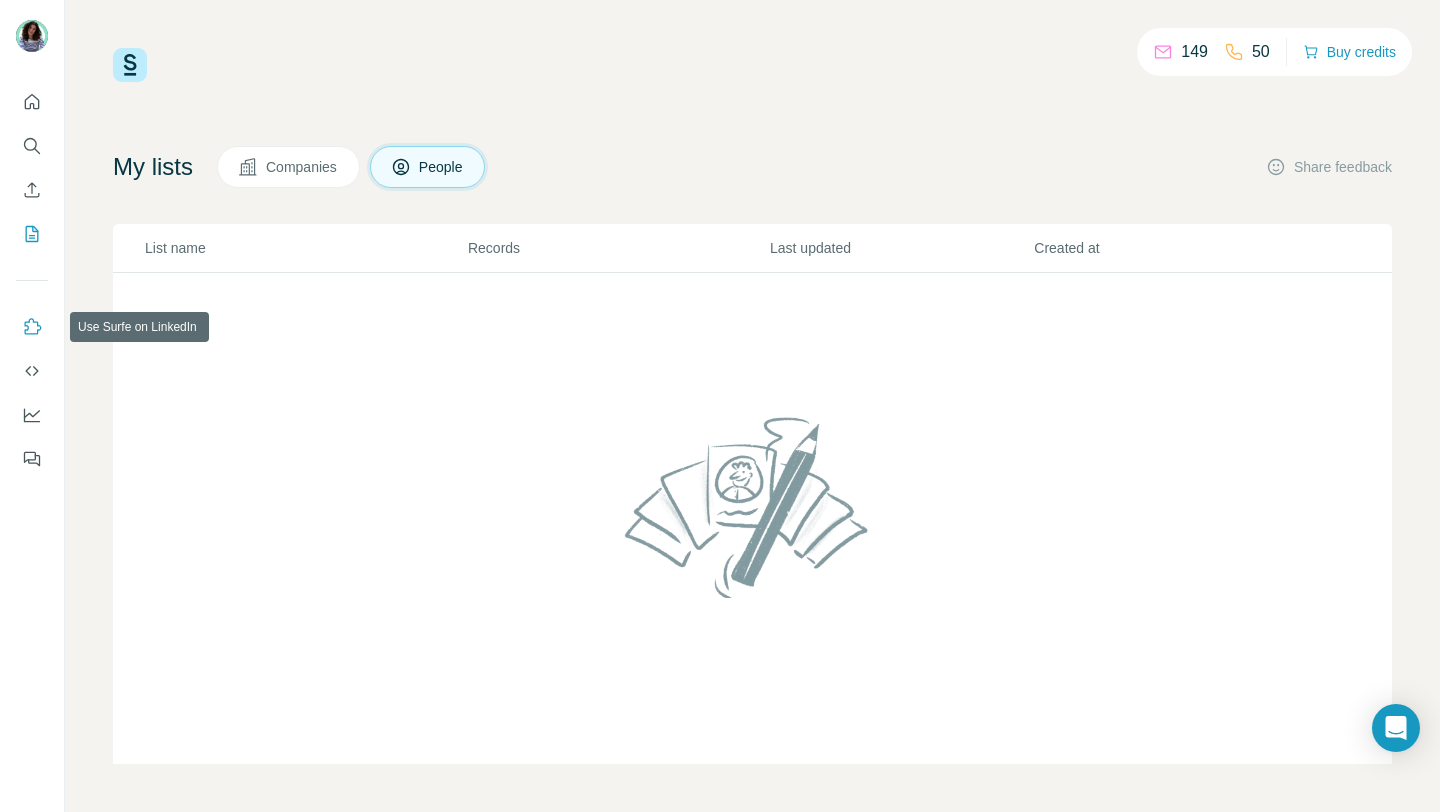 click 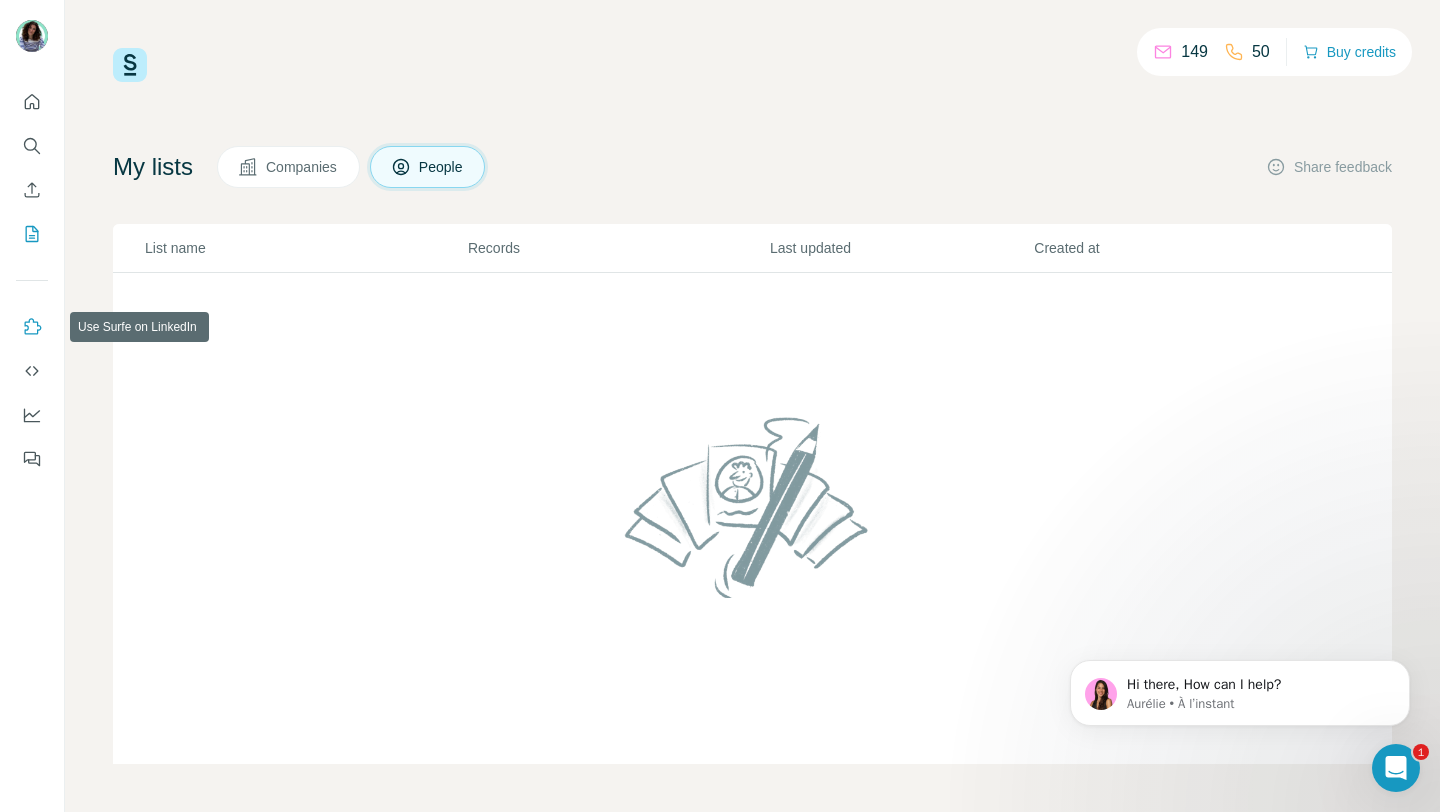 scroll, scrollTop: 0, scrollLeft: 0, axis: both 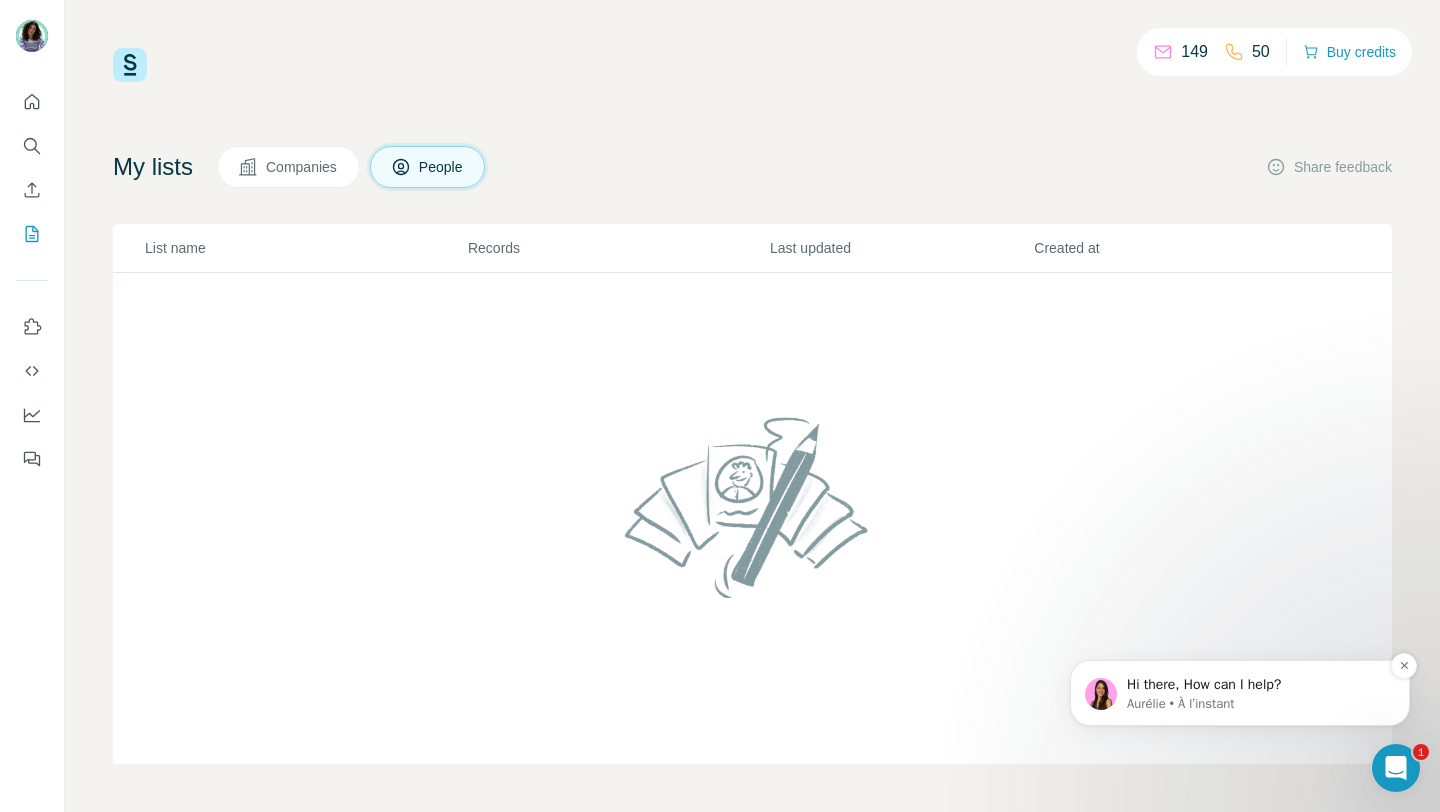 click on "Hi there,   How can I help?" at bounding box center [1256, 685] 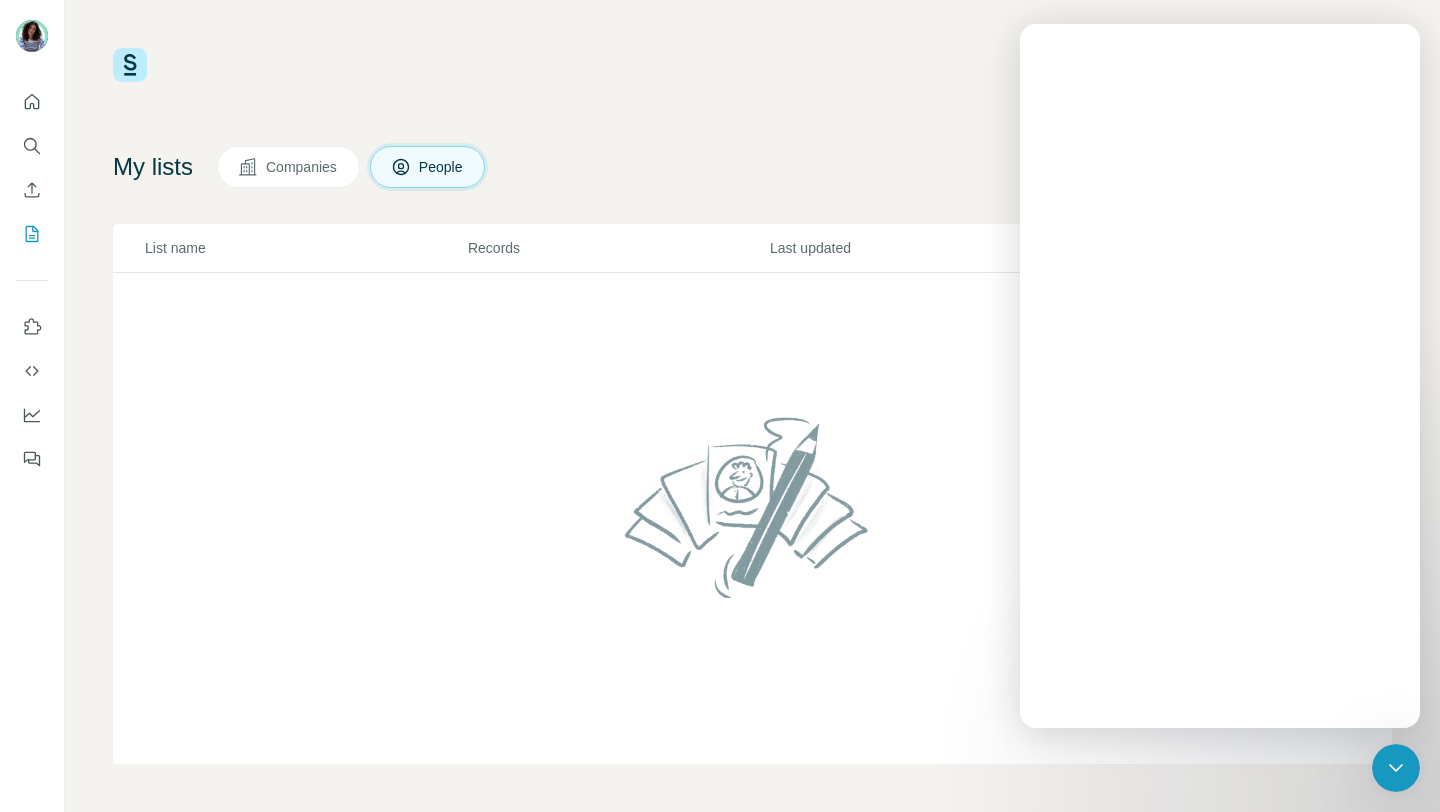 scroll, scrollTop: 0, scrollLeft: 0, axis: both 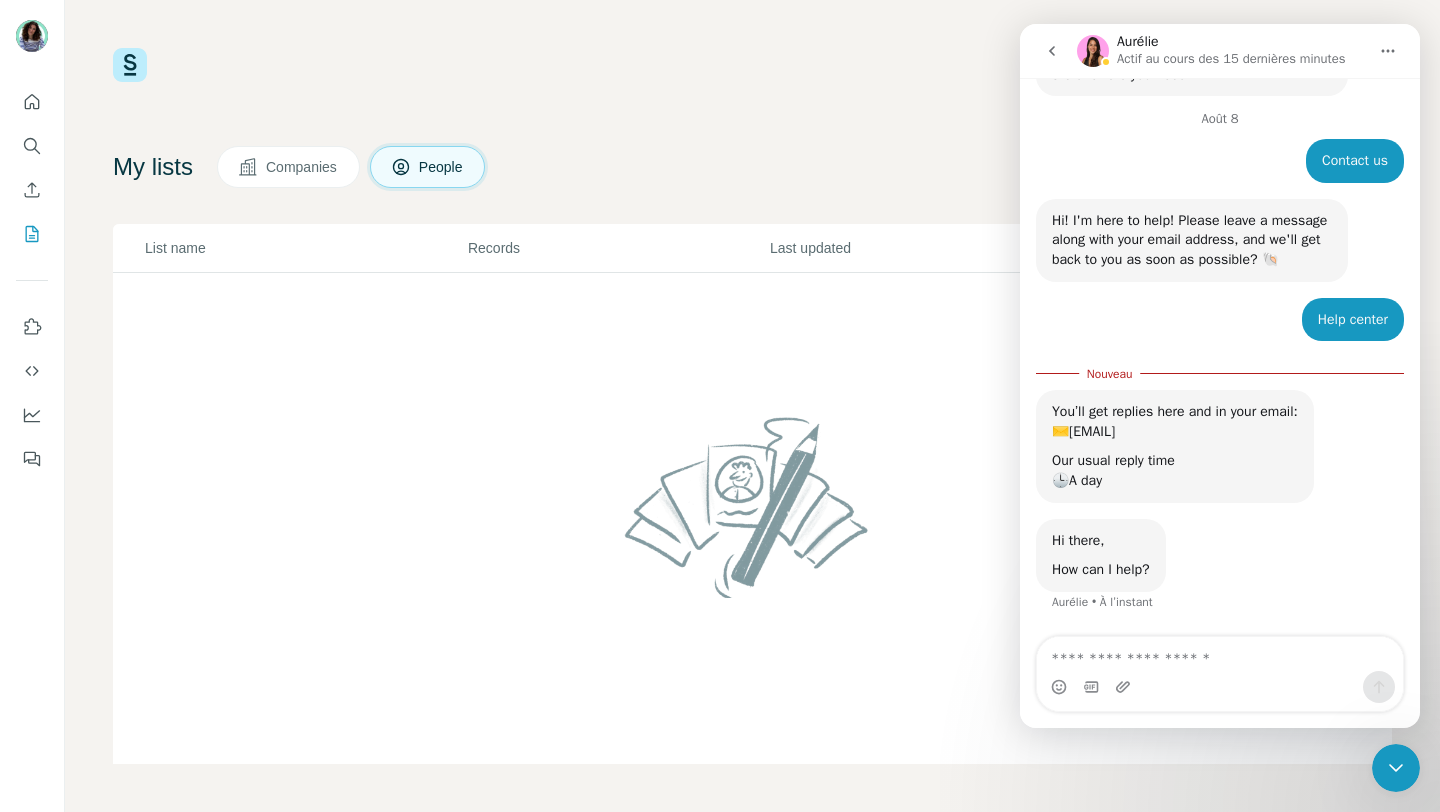 click at bounding box center (1220, 654) 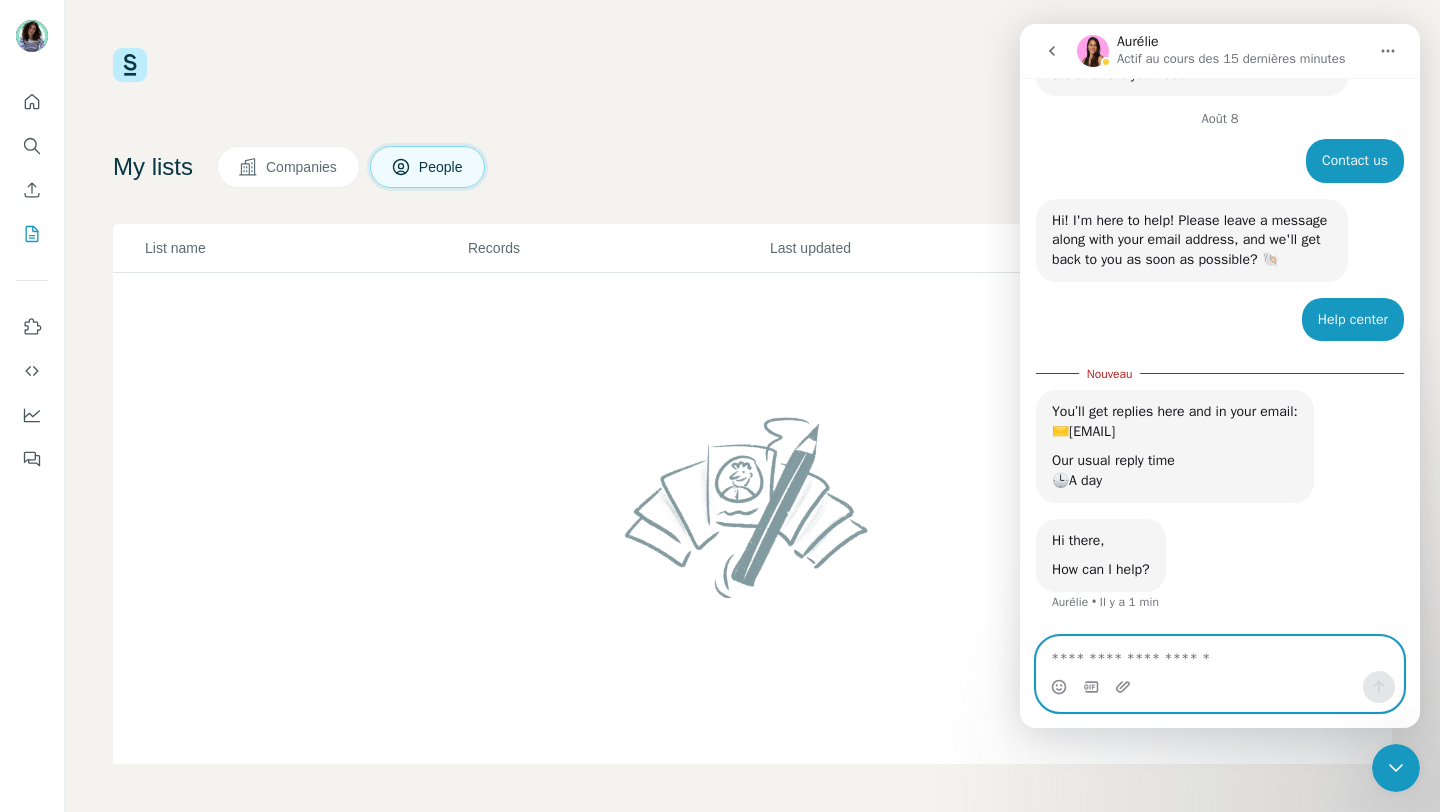 click at bounding box center [1220, 654] 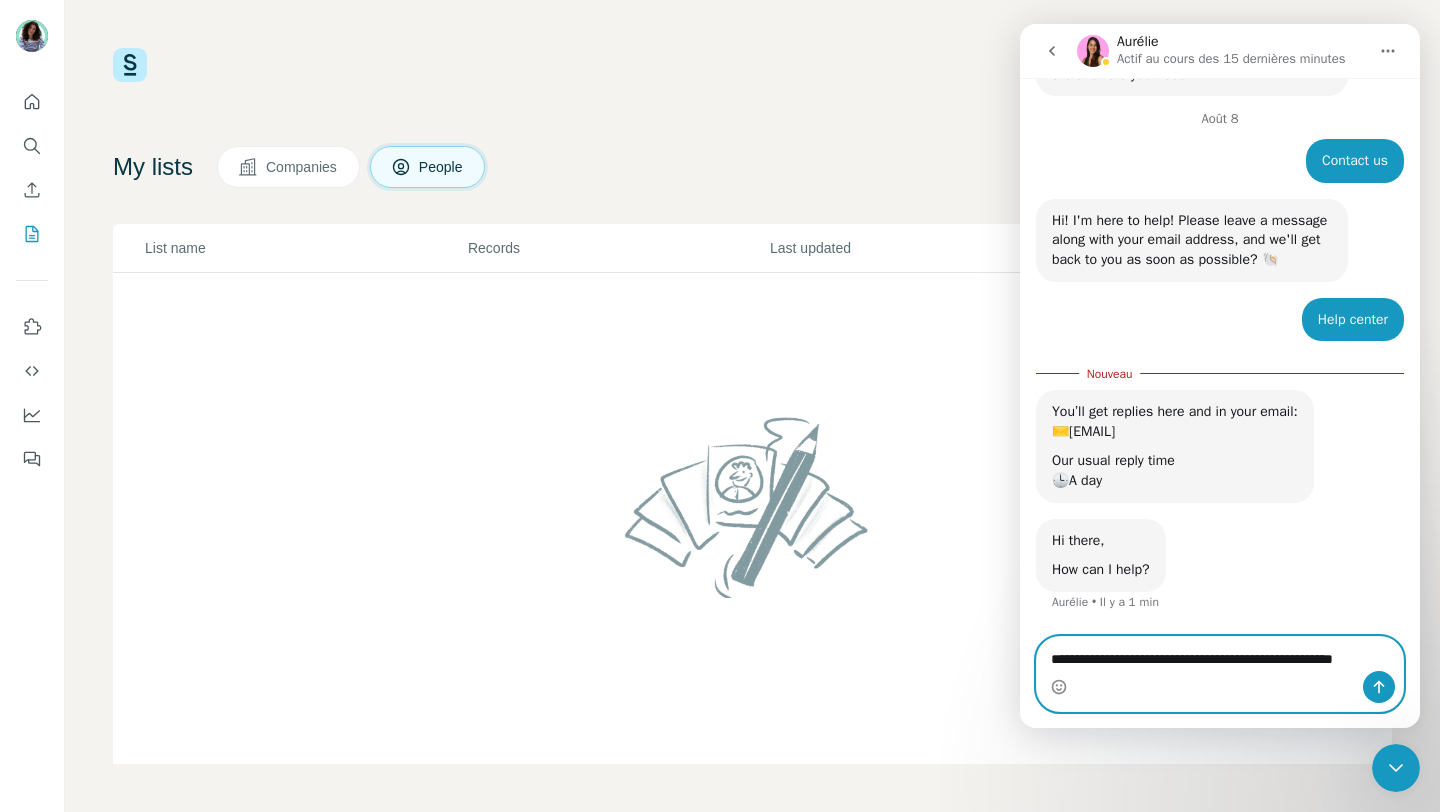 scroll, scrollTop: 203, scrollLeft: 0, axis: vertical 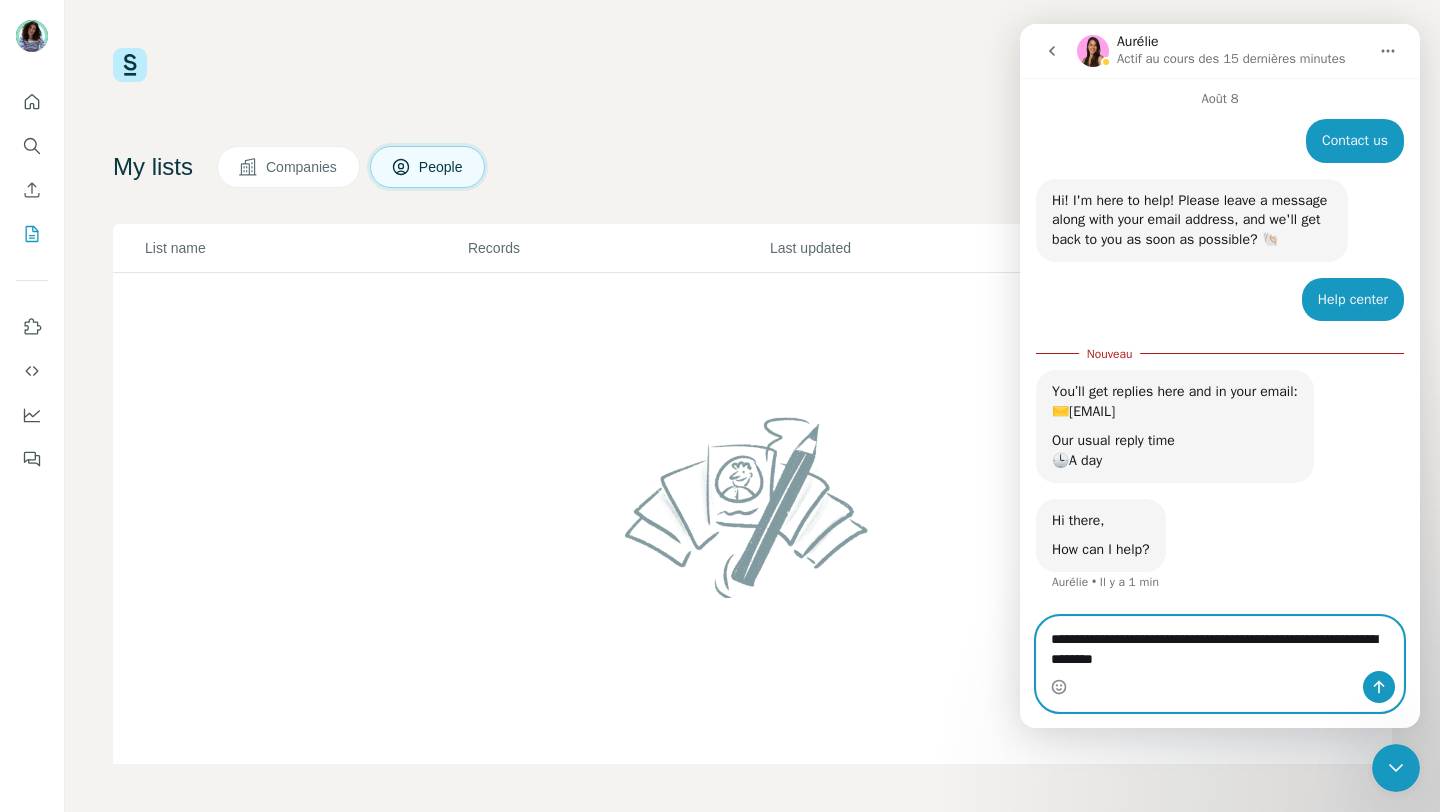 click on "**********" at bounding box center [1220, 644] 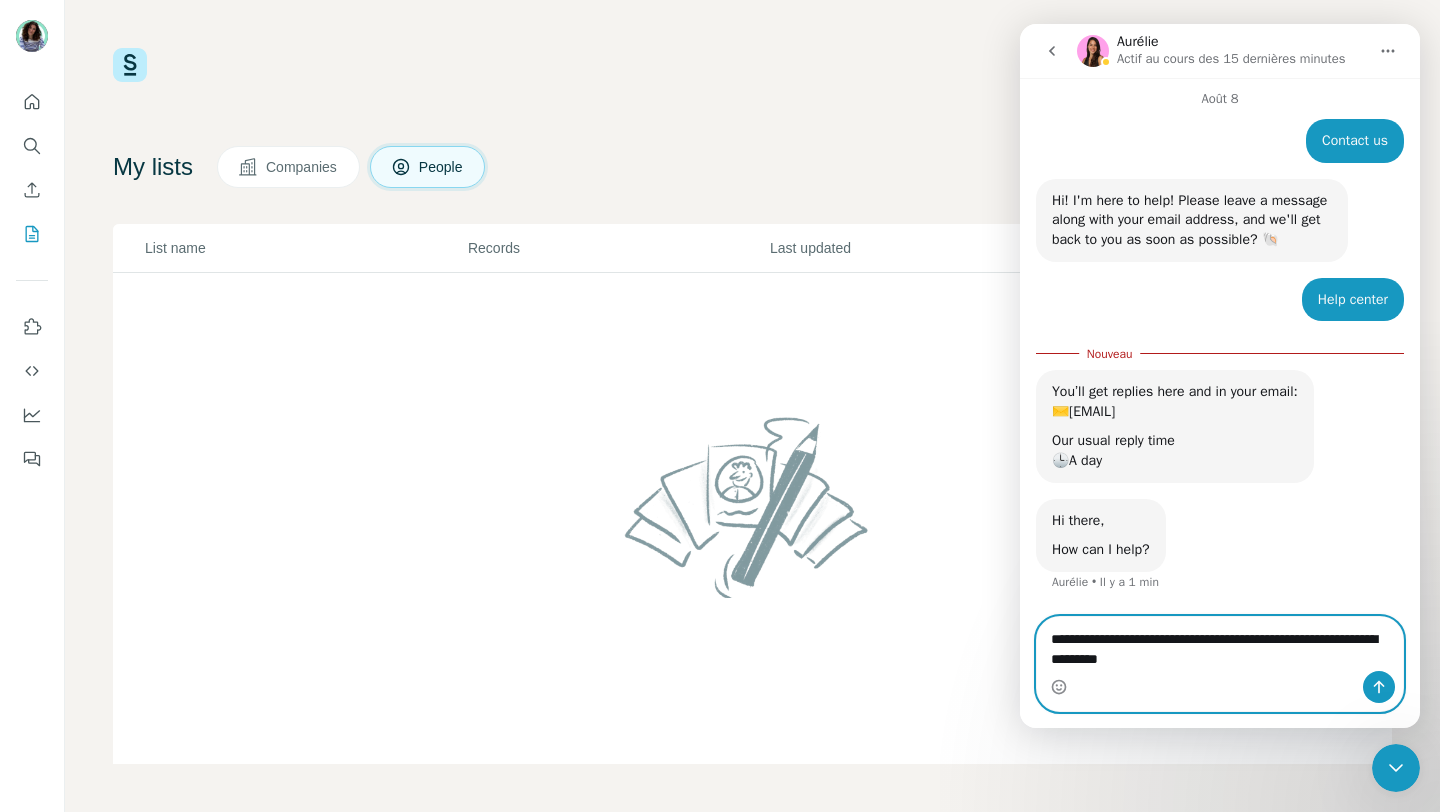 click on "**********" at bounding box center [1220, 644] 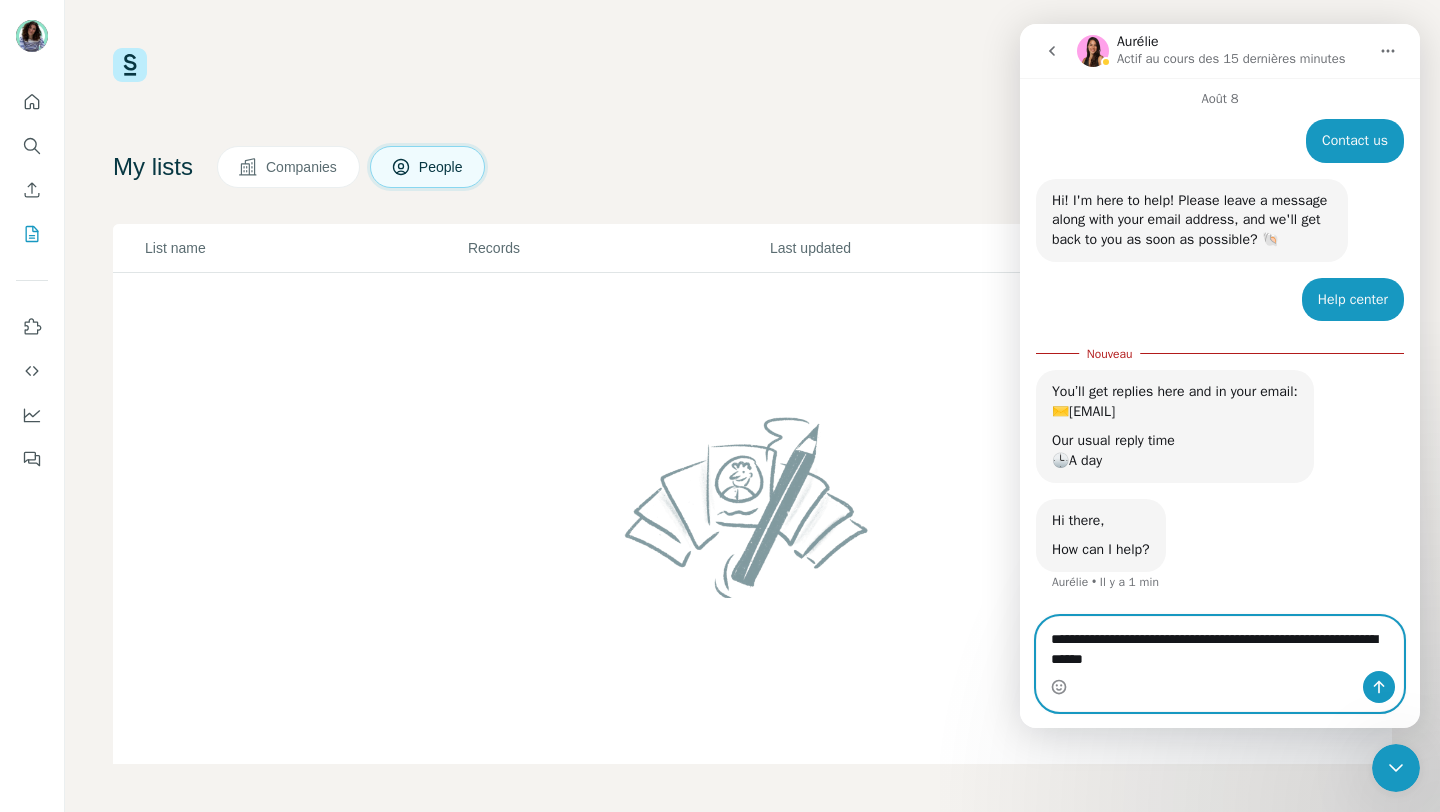 click on "**********" at bounding box center [1220, 644] 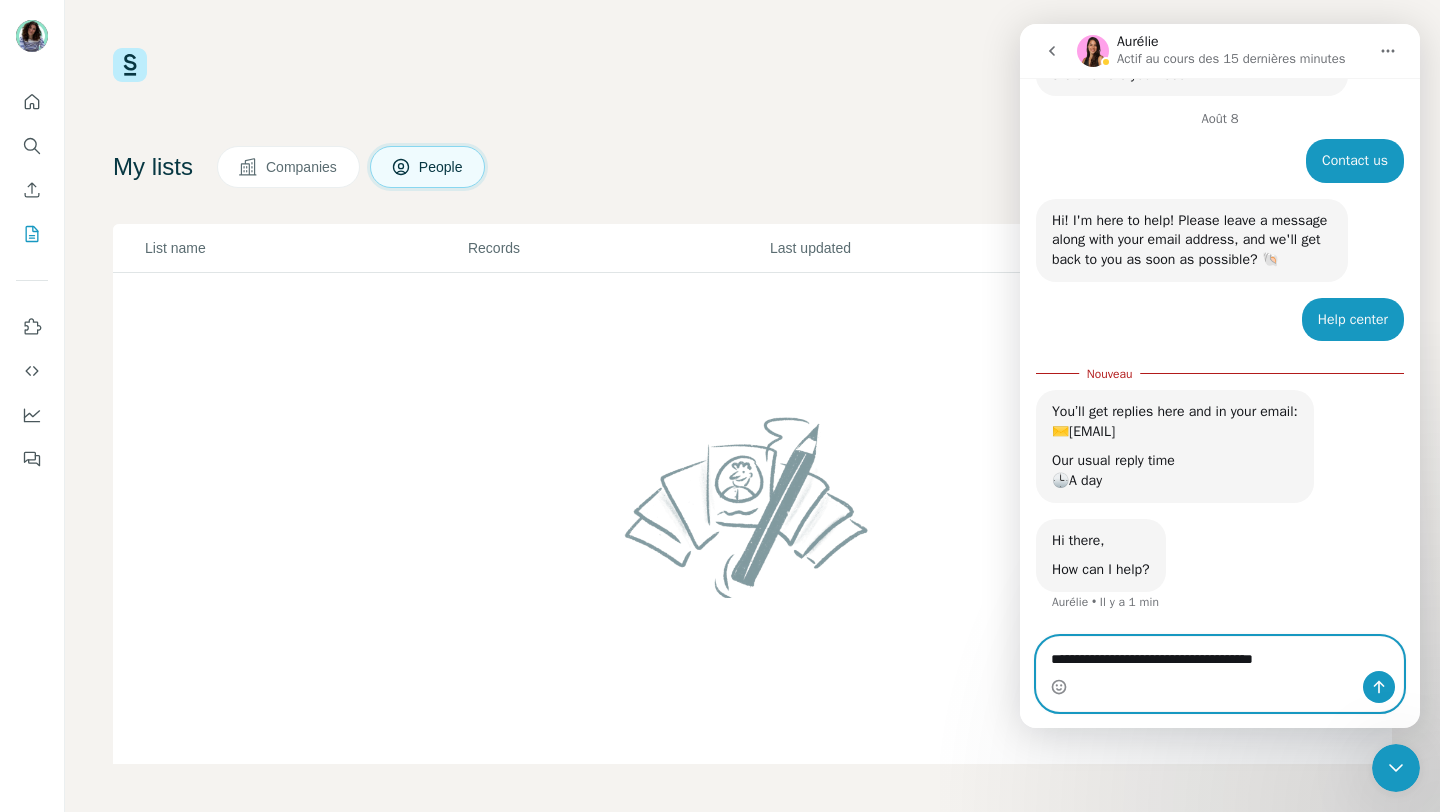 scroll, scrollTop: 183, scrollLeft: 0, axis: vertical 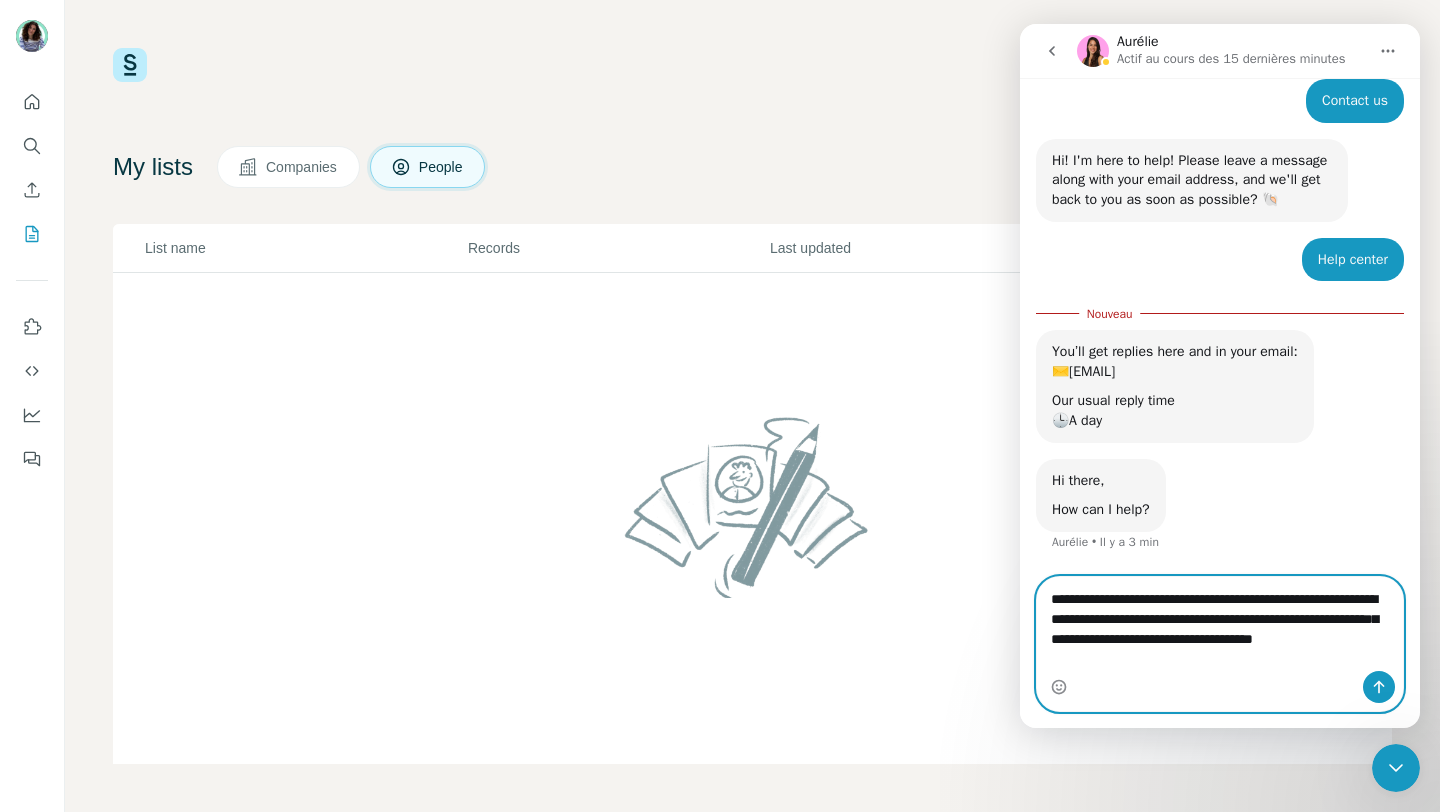 click on "**********" at bounding box center (1220, 624) 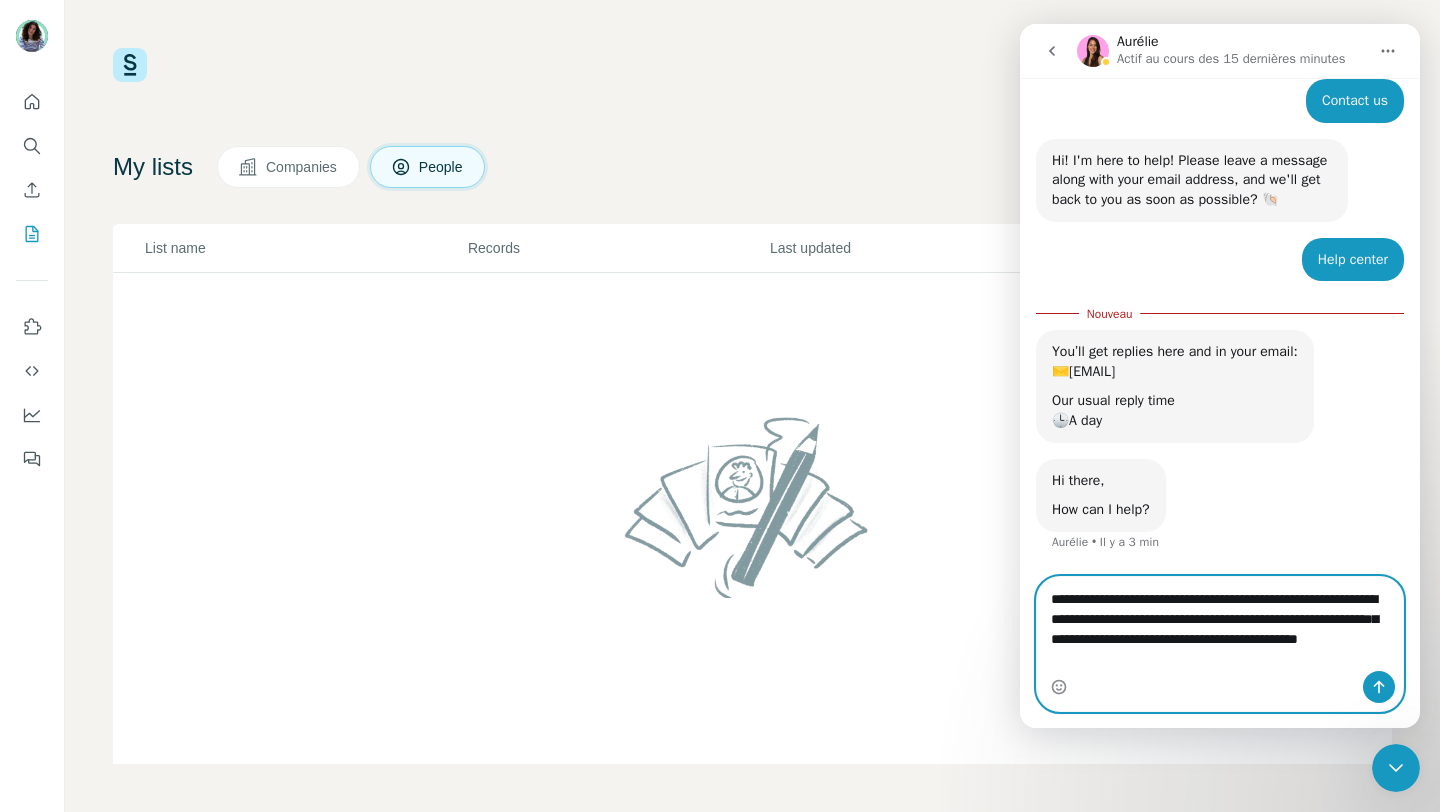 click on "**********" at bounding box center (1220, 624) 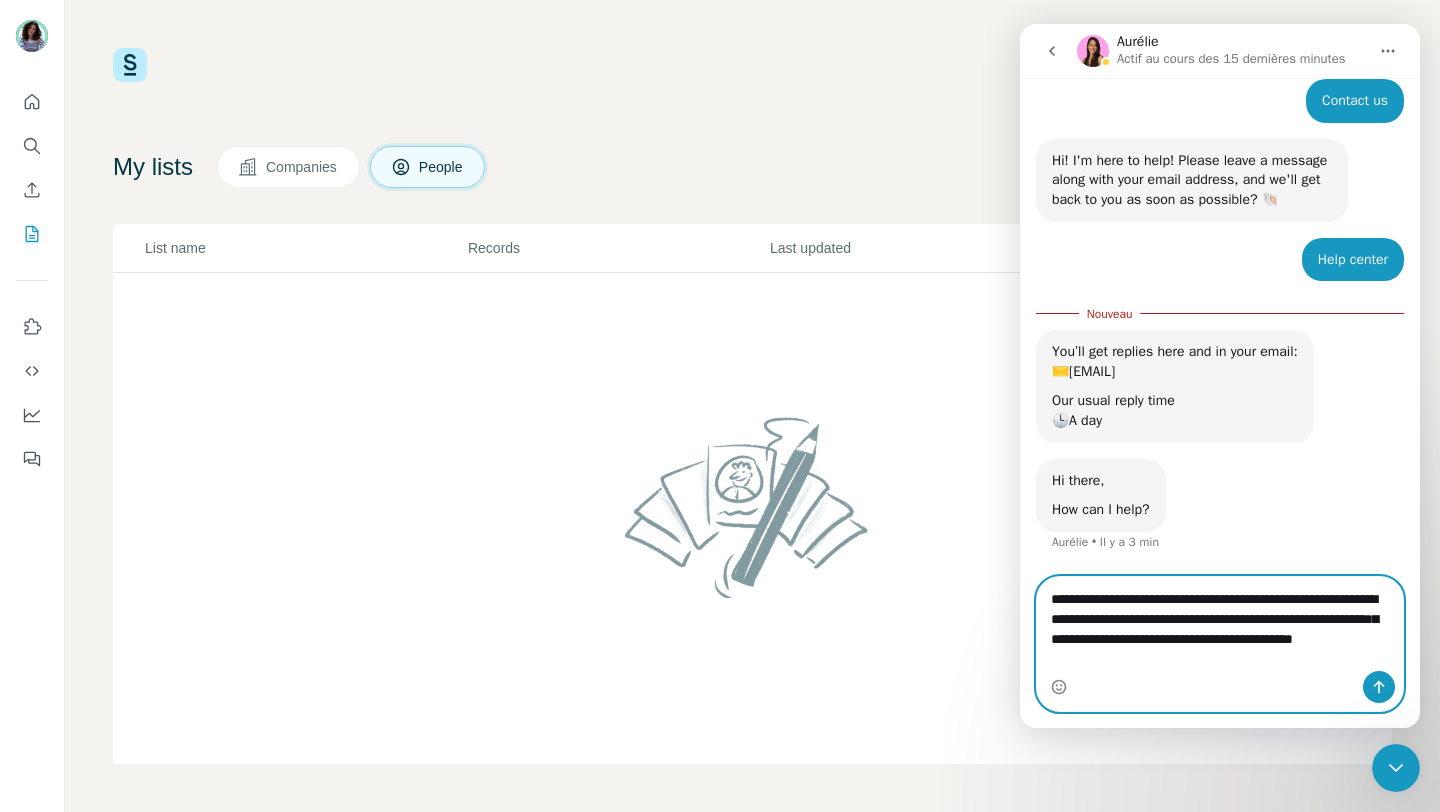 click on "**********" at bounding box center [1220, 624] 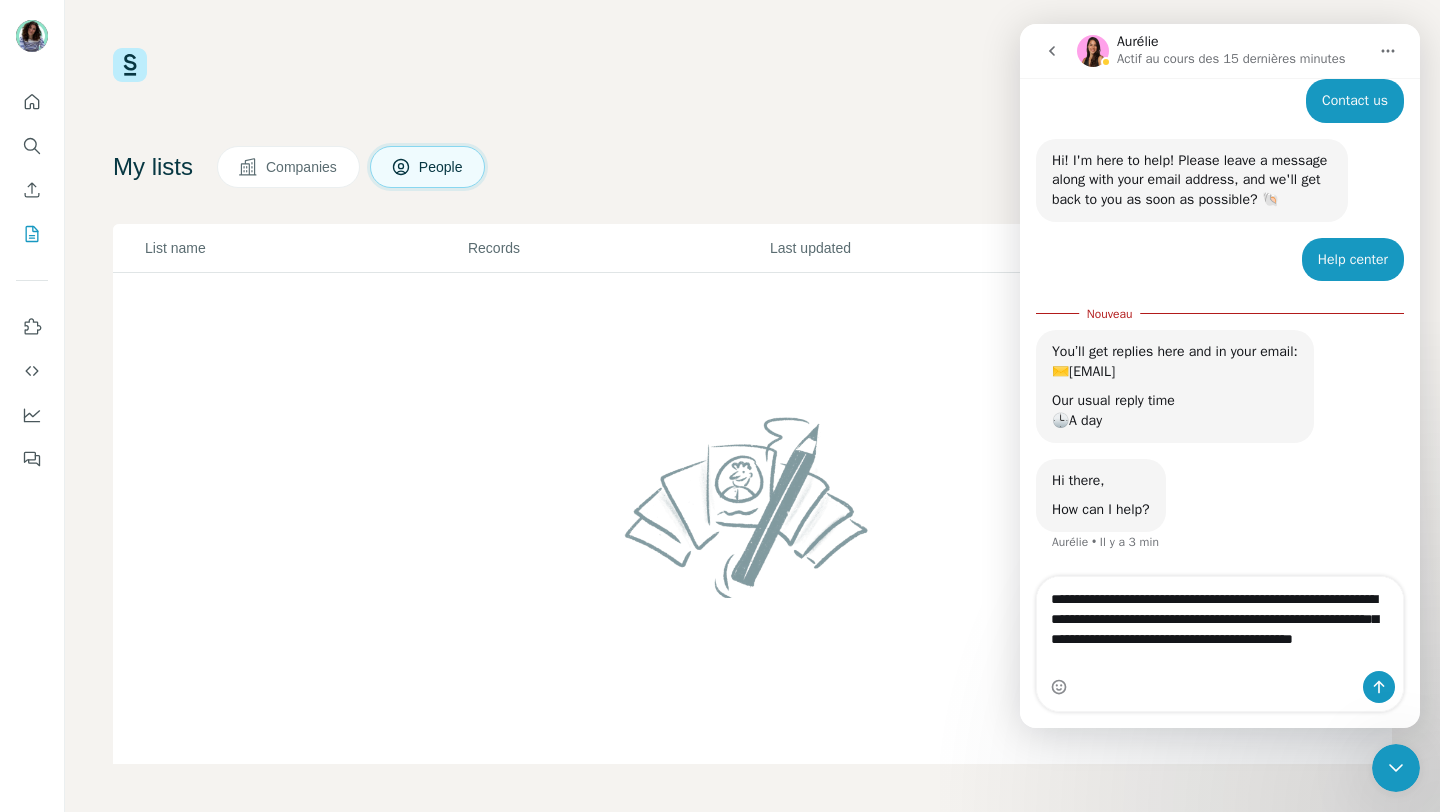 click at bounding box center (1220, 687) 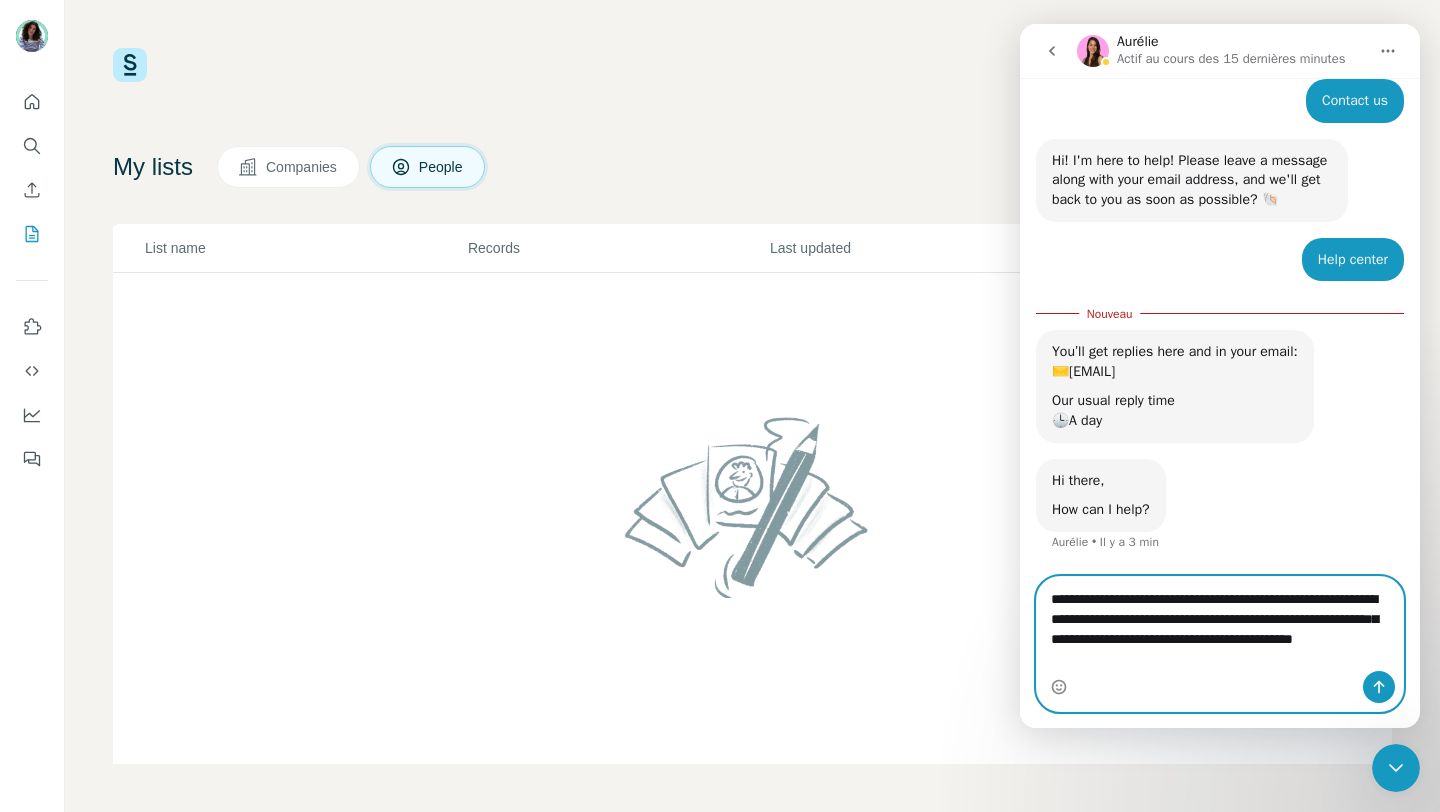 click on "**********" at bounding box center (1220, 624) 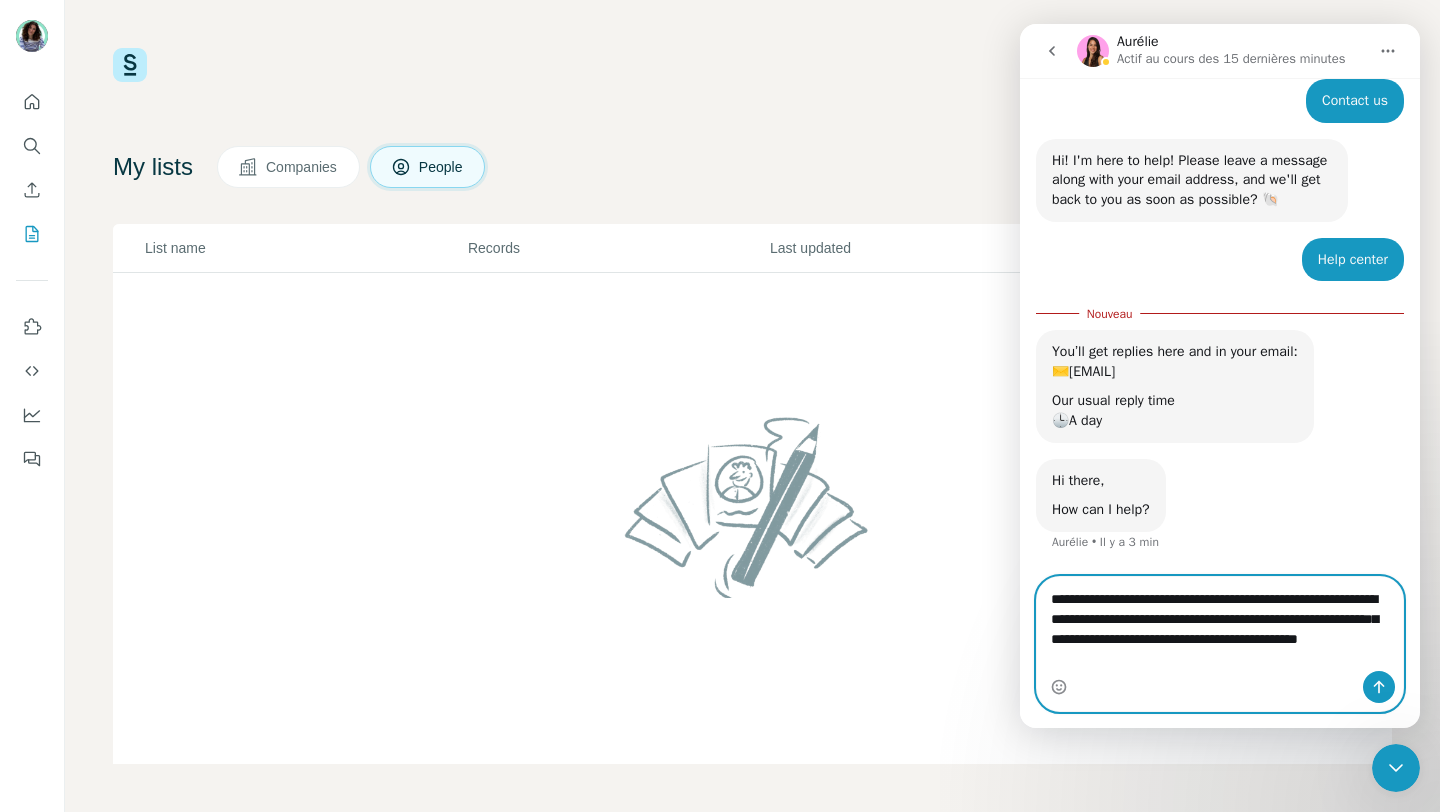 click on "**********" at bounding box center [1220, 624] 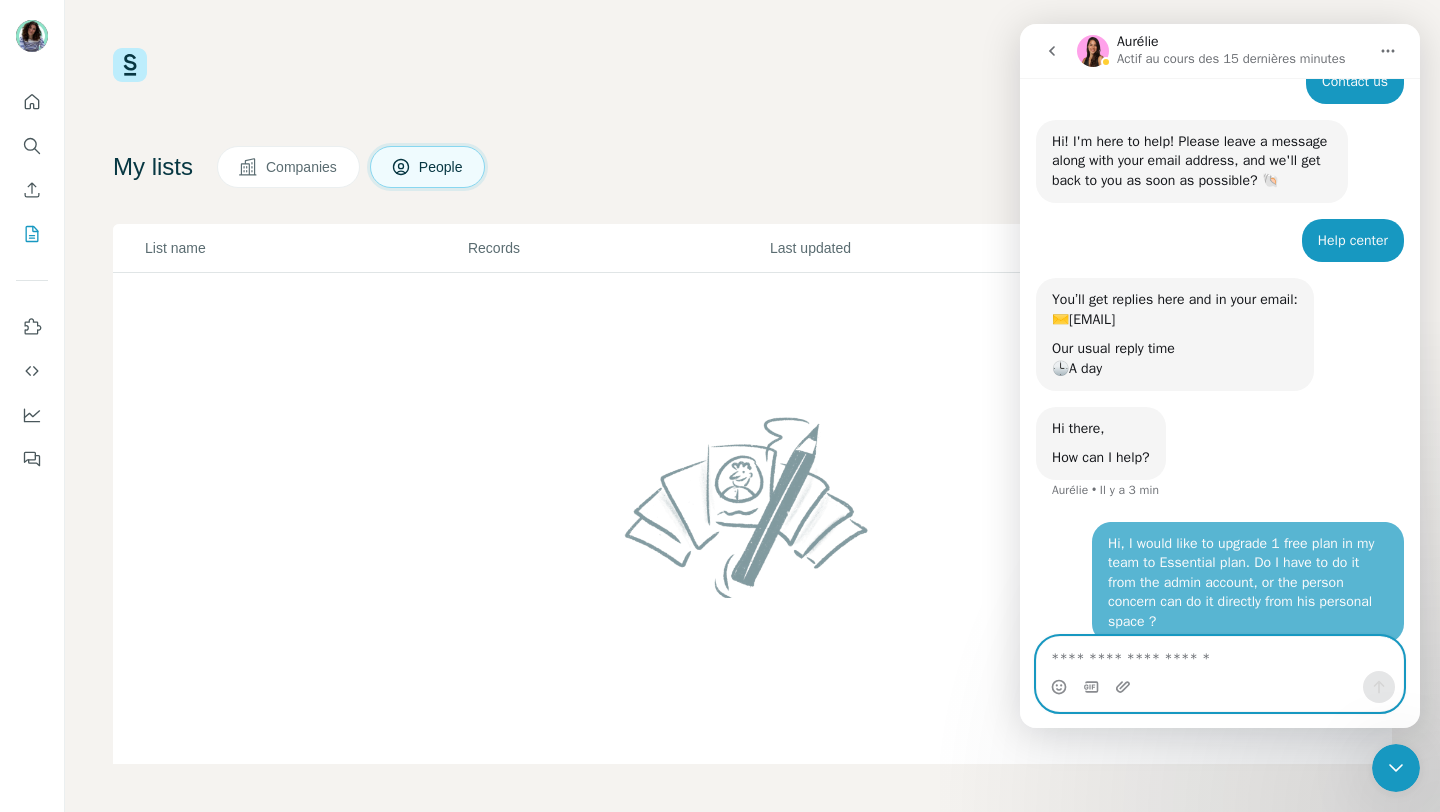 scroll, scrollTop: 288, scrollLeft: 0, axis: vertical 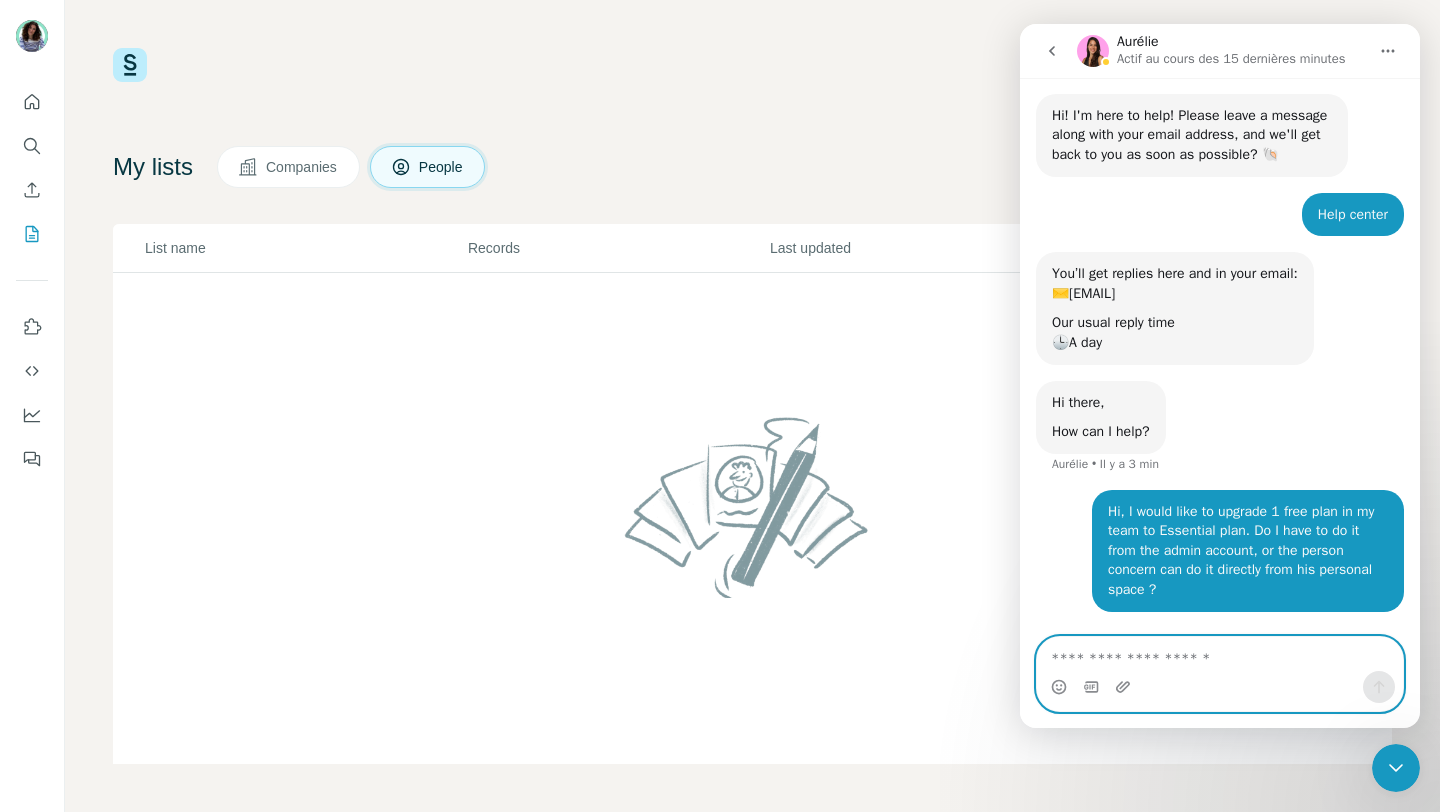 type 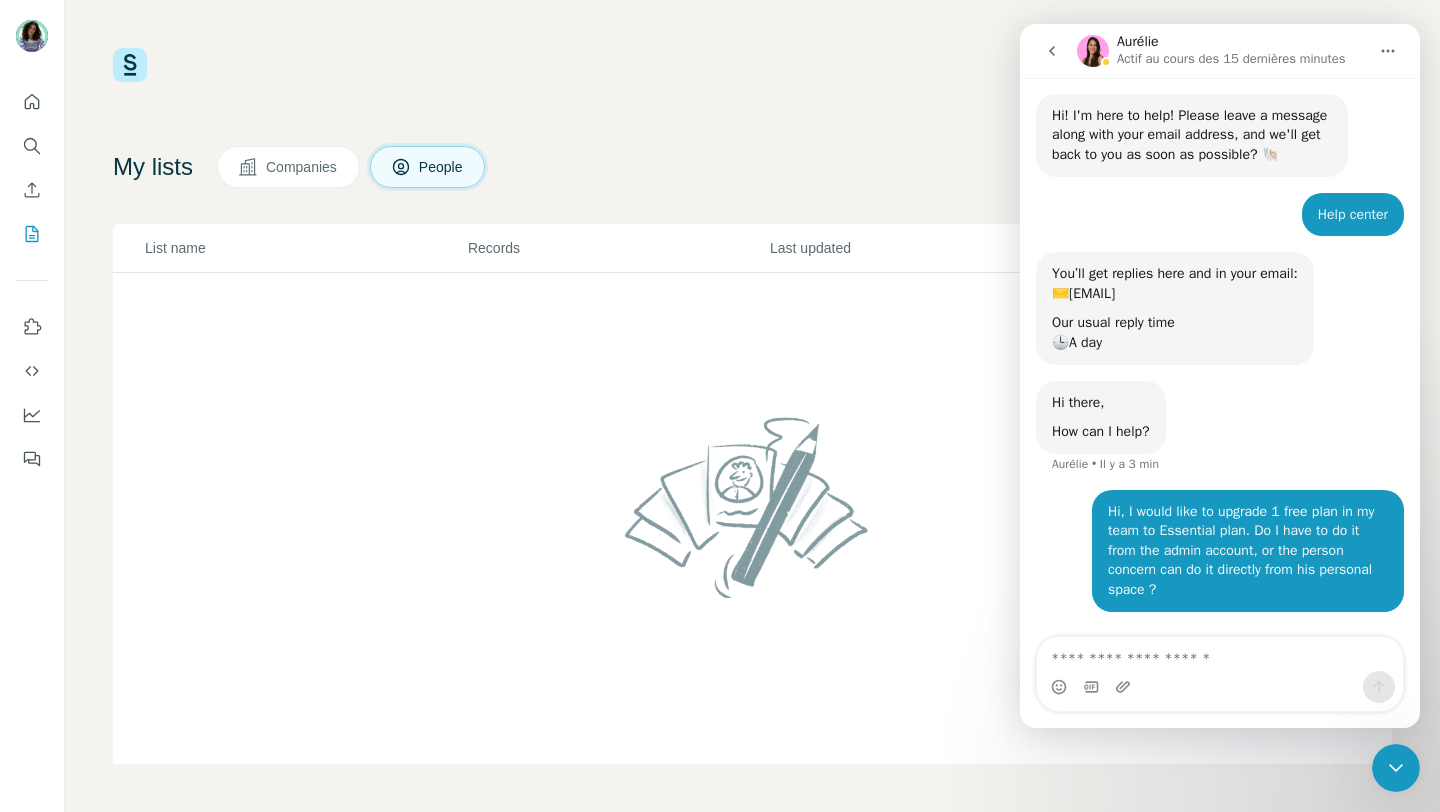 click on "149 50 Buy credits" at bounding box center [752, 65] 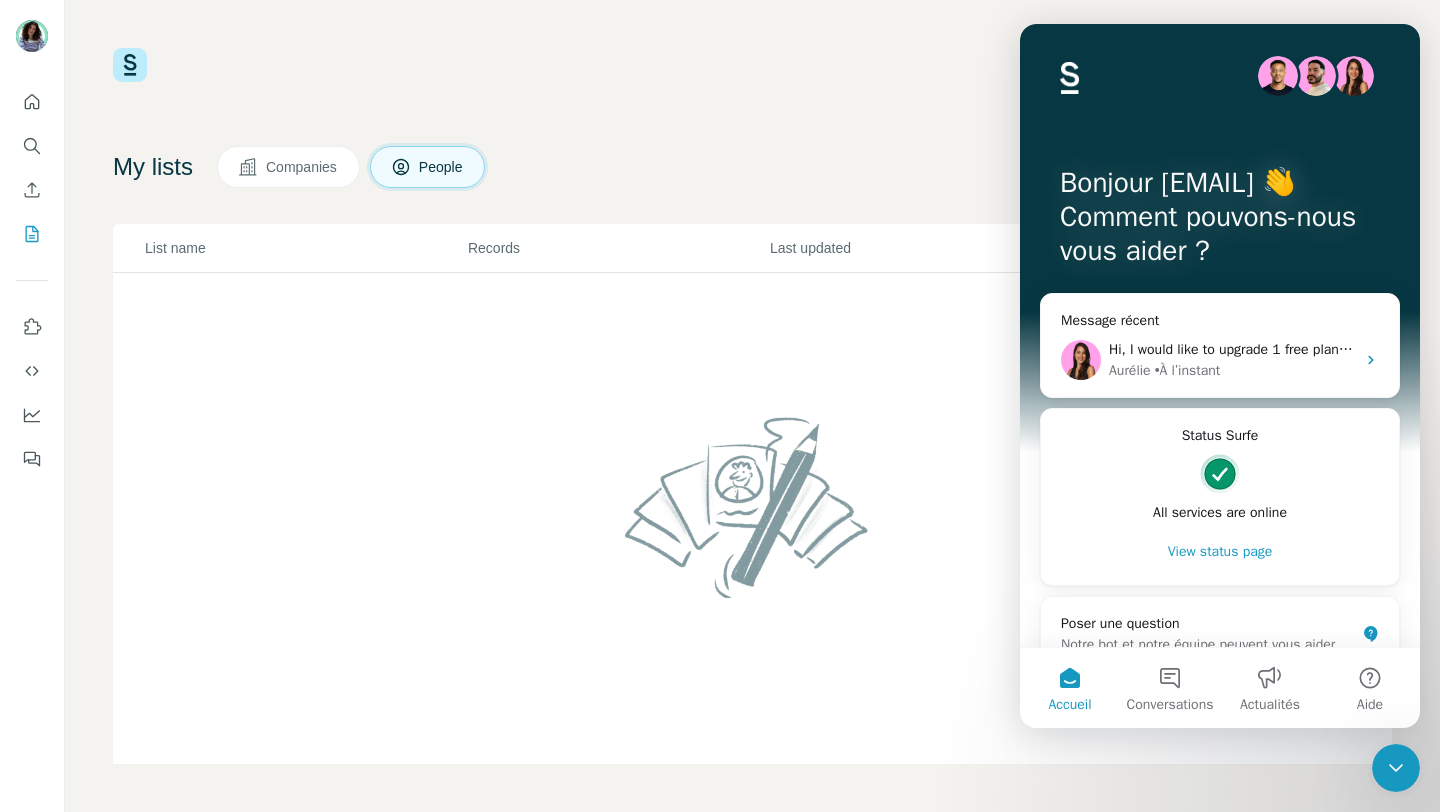 scroll, scrollTop: 0, scrollLeft: 0, axis: both 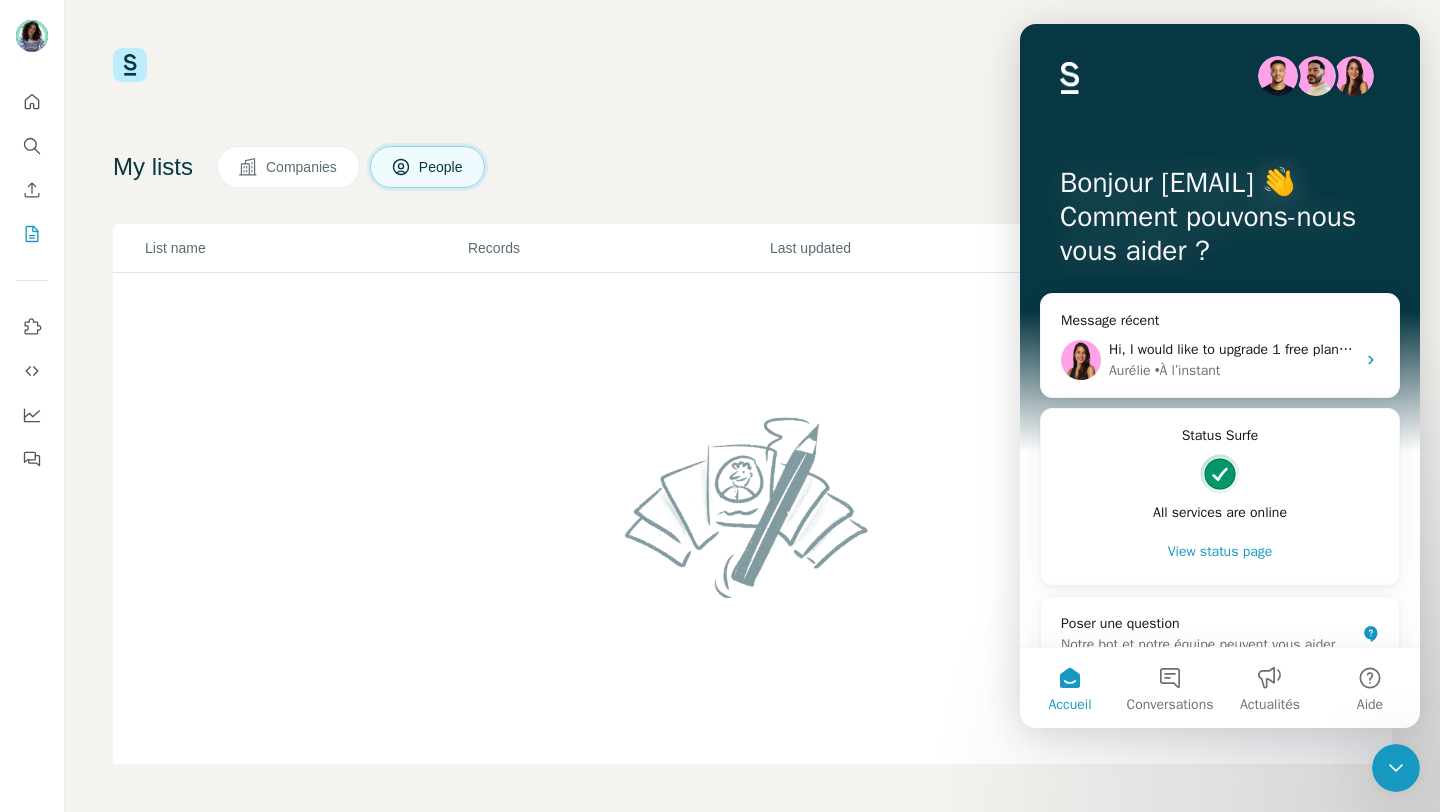 click on "My lists Companies People Share feedback" at bounding box center (752, 167) 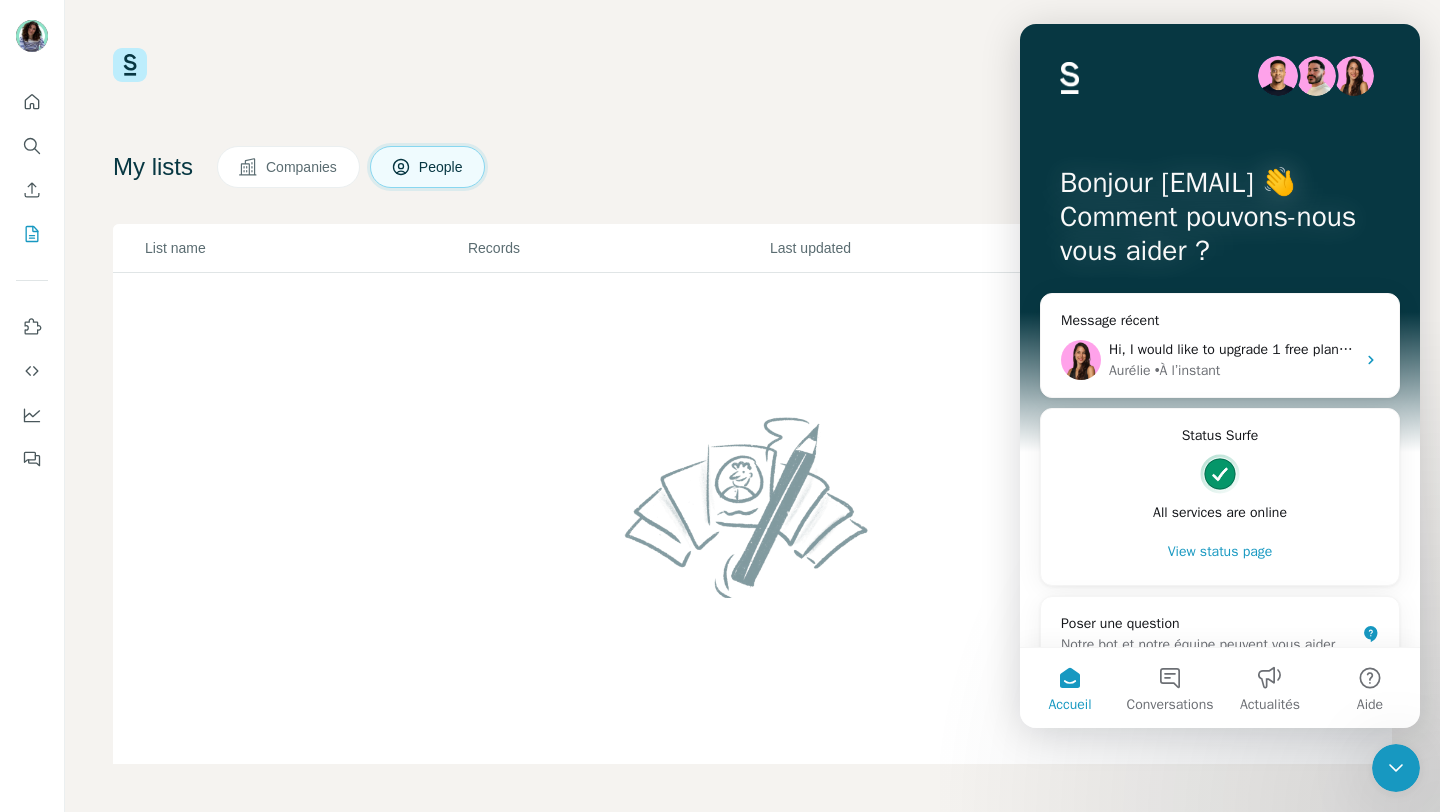 click on "149 50 Buy credits My lists Companies People Share feedback List name Records Last updated Created at" at bounding box center [752, 406] 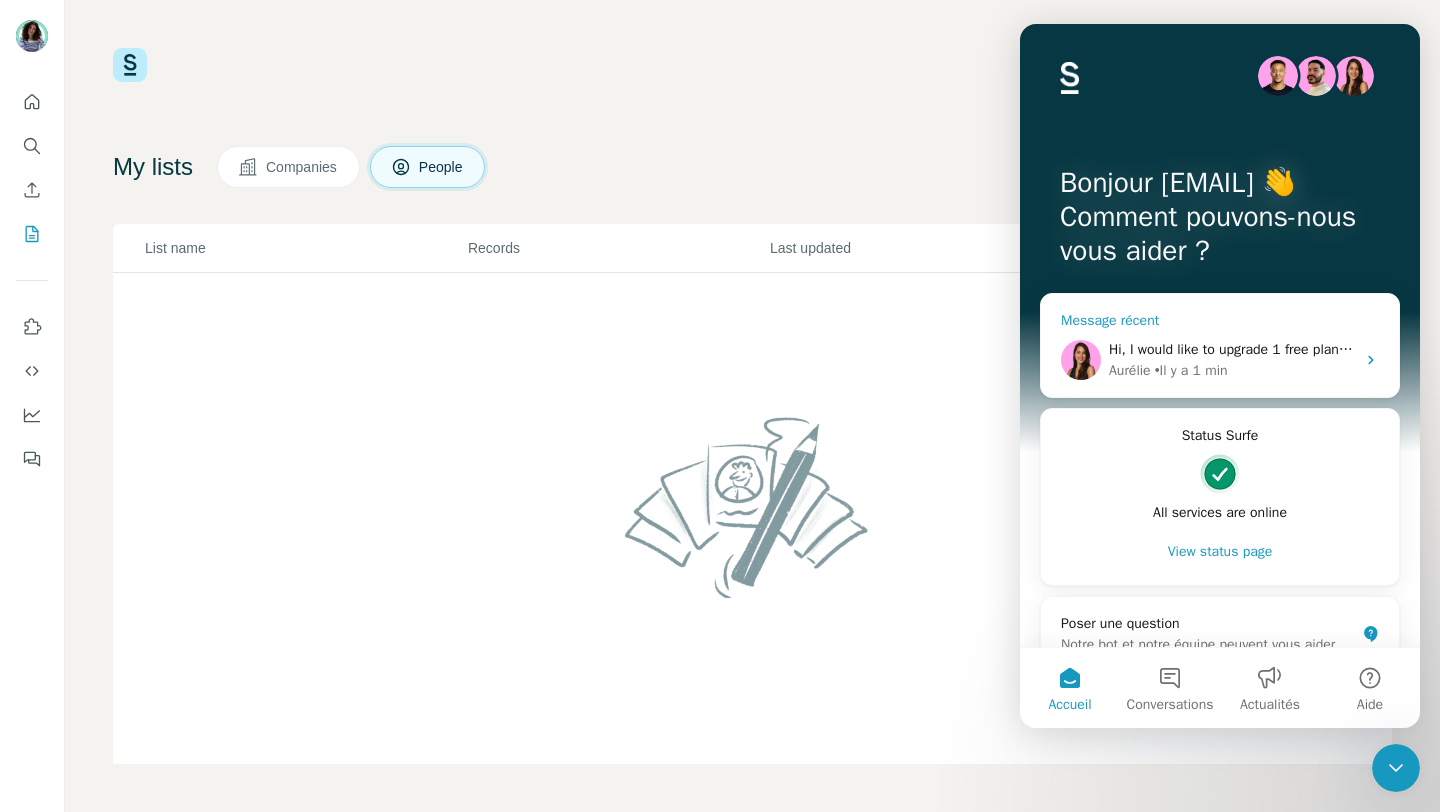 click on "Hi, I would like to upgrade 1 free plan in my team to Essential plan. Do I have to do it from the admin account, or the person concern can do it directly from his personal space ?" at bounding box center (1650, 349) 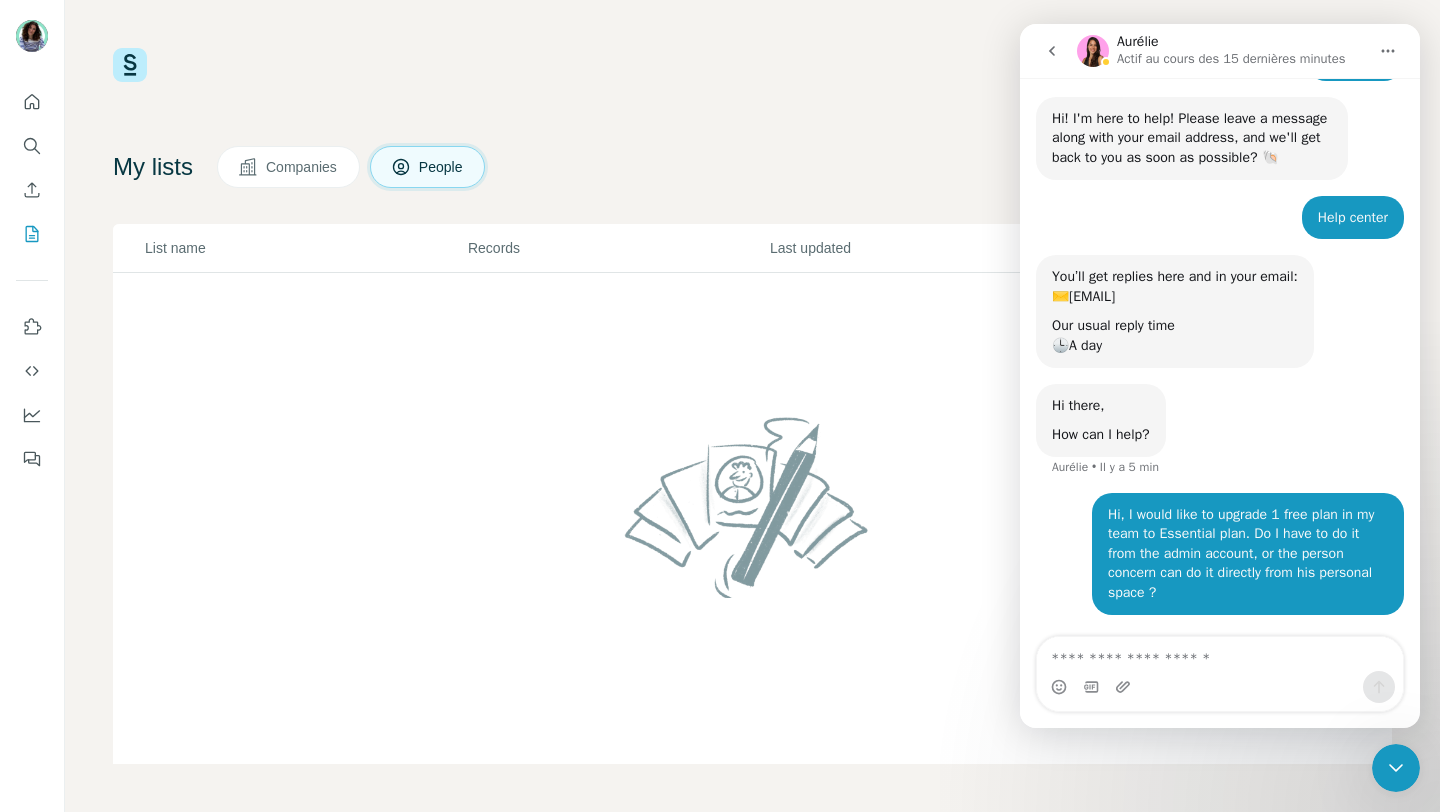 scroll, scrollTop: 288, scrollLeft: 0, axis: vertical 